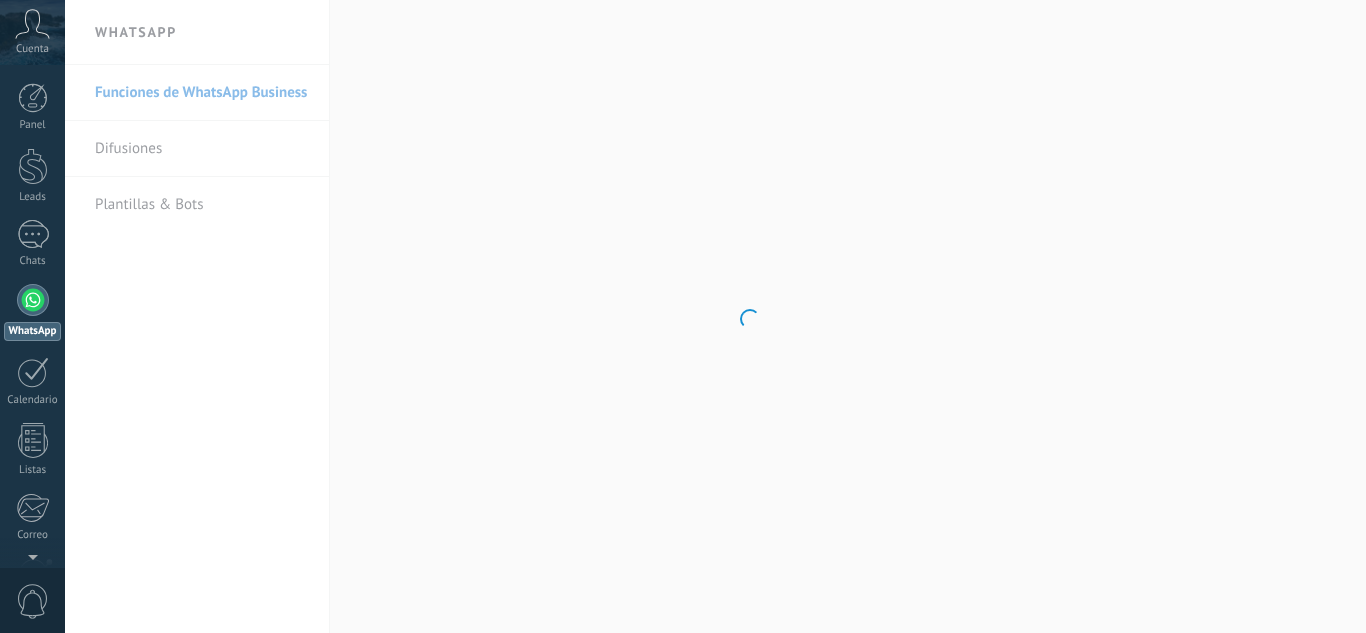 scroll, scrollTop: 0, scrollLeft: 0, axis: both 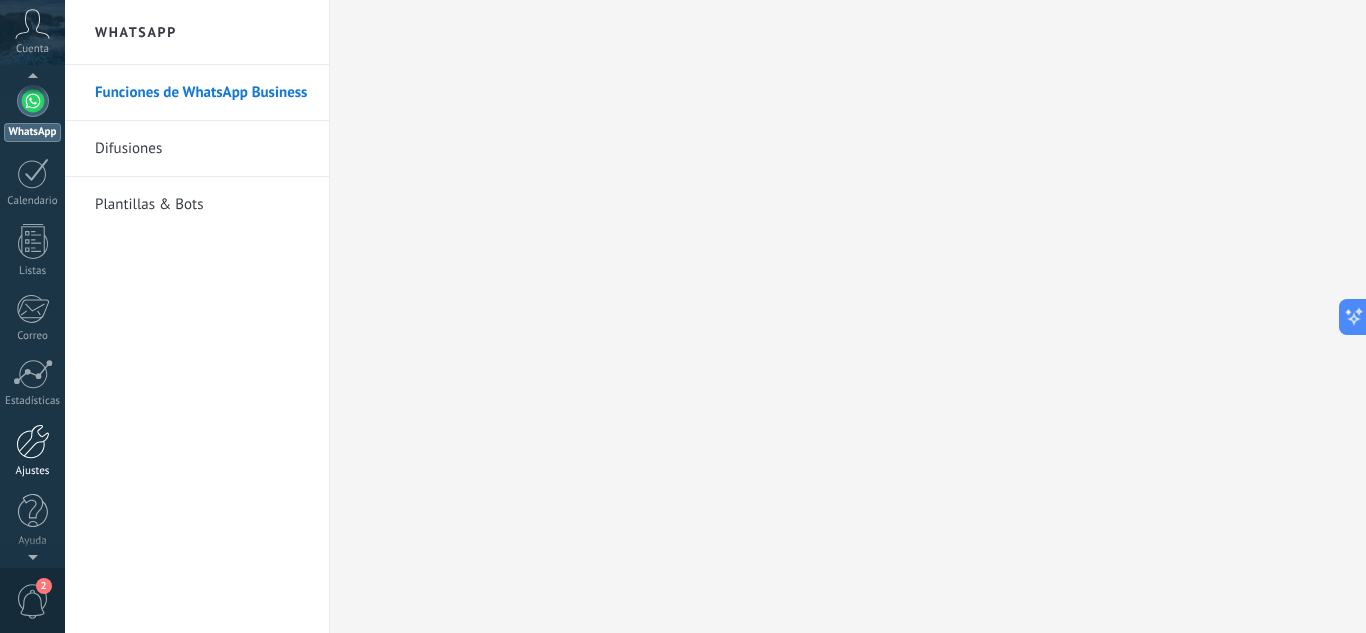 click on "Ajustes" at bounding box center (32, 451) 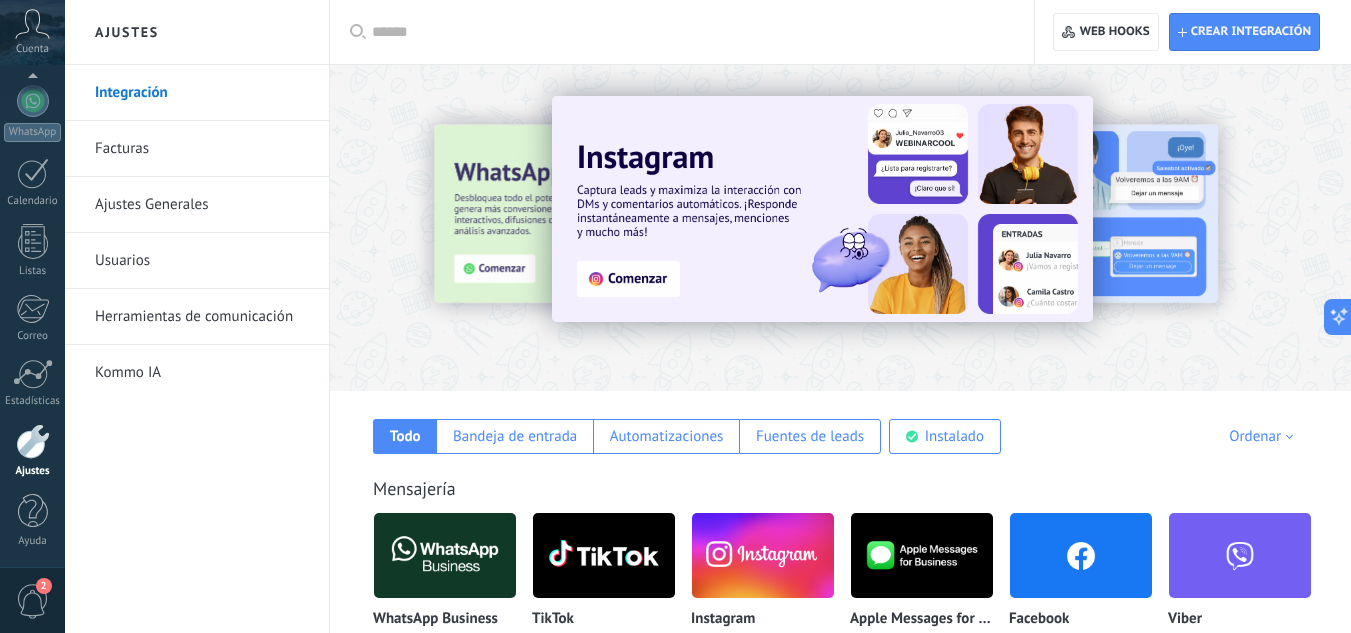 click on "Herramientas de comunicación" at bounding box center (202, 317) 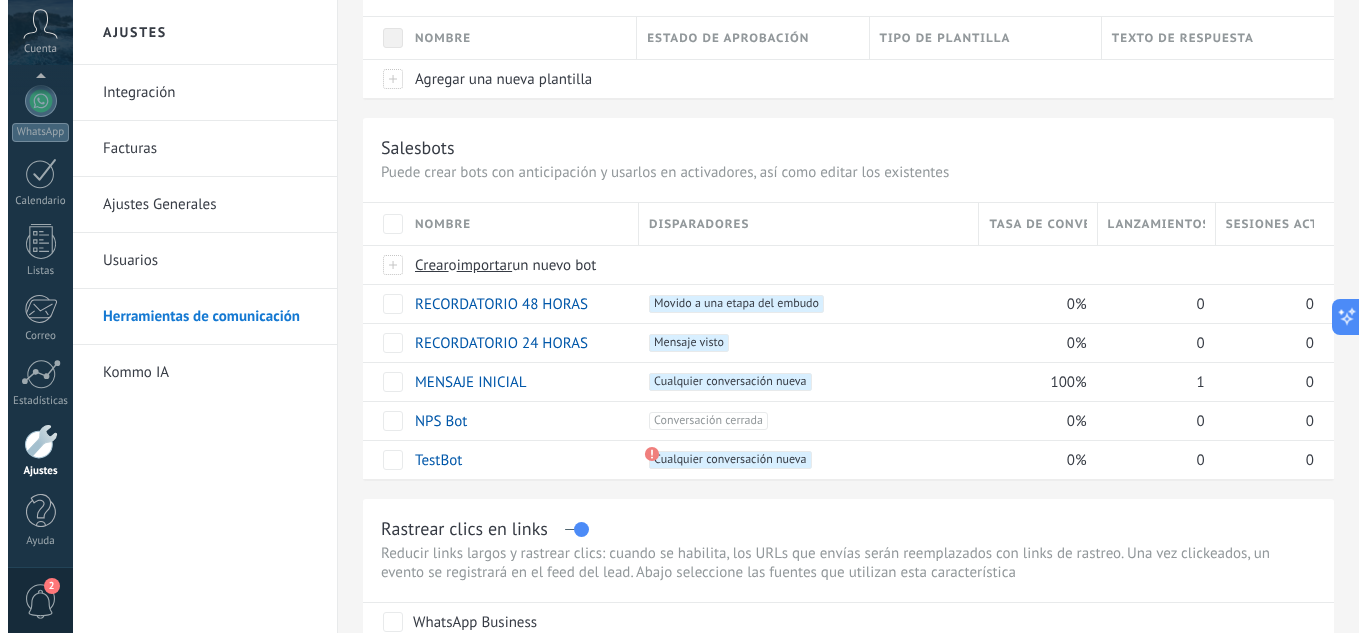 scroll, scrollTop: 200, scrollLeft: 0, axis: vertical 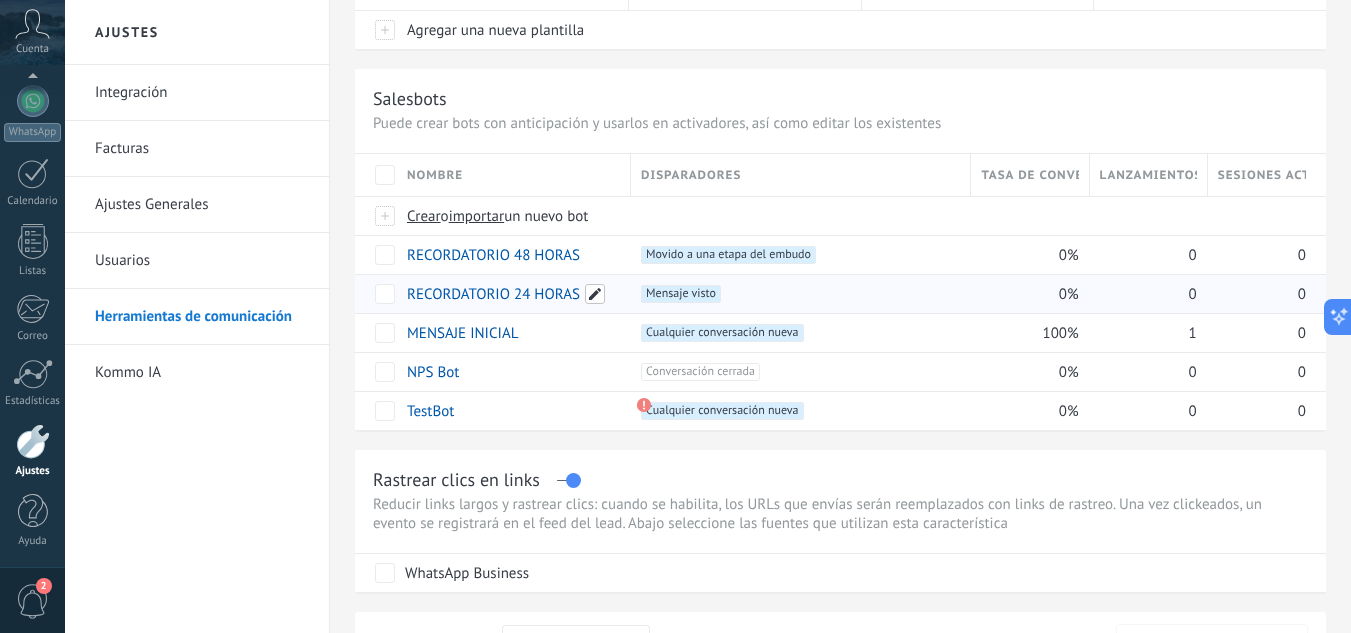 click at bounding box center (595, 294) 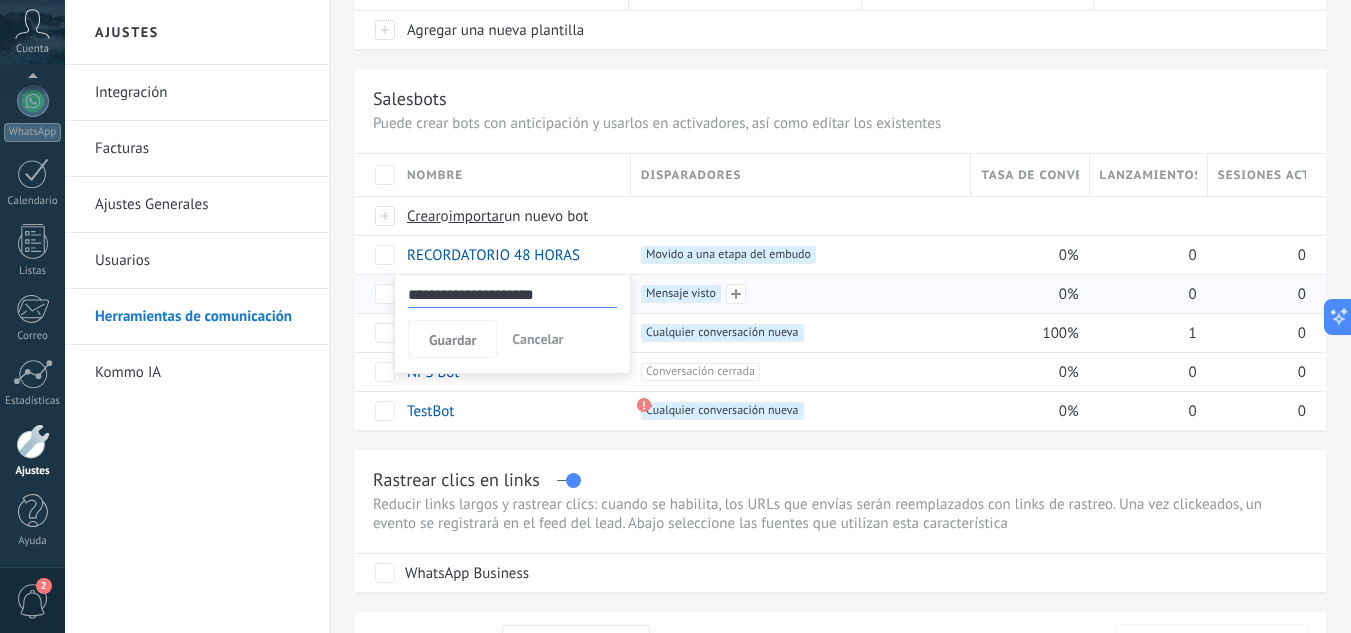 click on "+1 Mensaje visto +0" at bounding box center (800, 294) 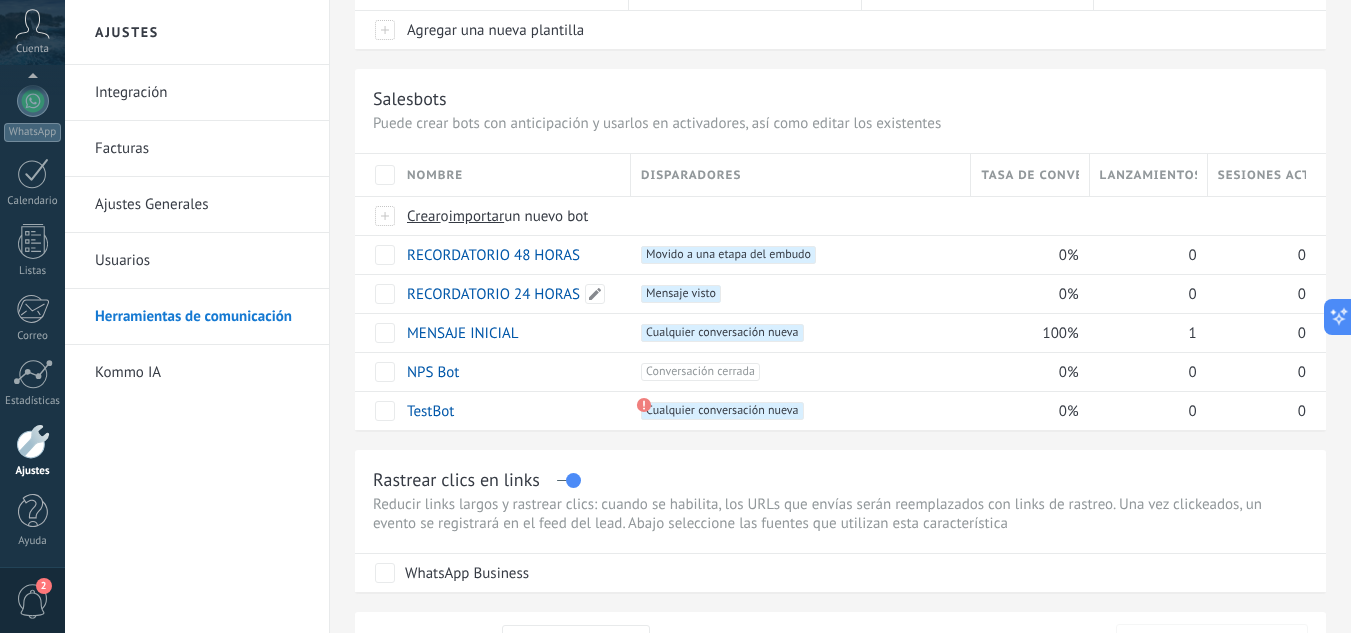 click on "RECORDATORIO 24 HORAS" at bounding box center (493, 294) 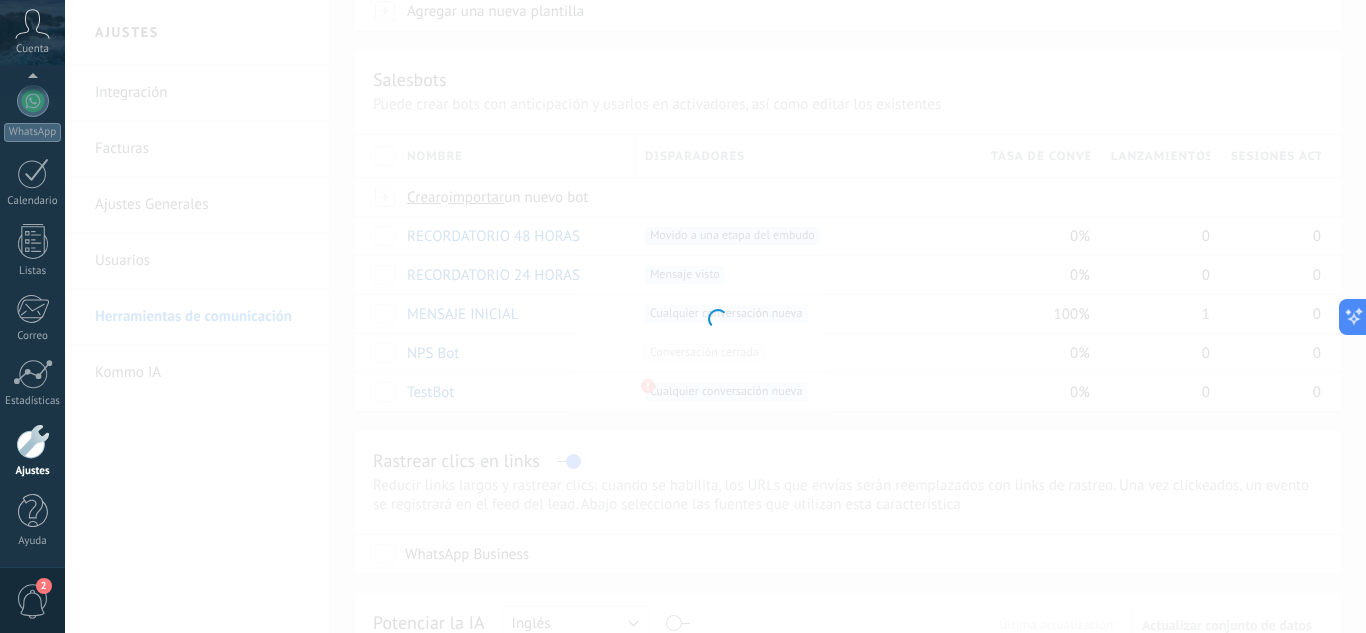 type on "**********" 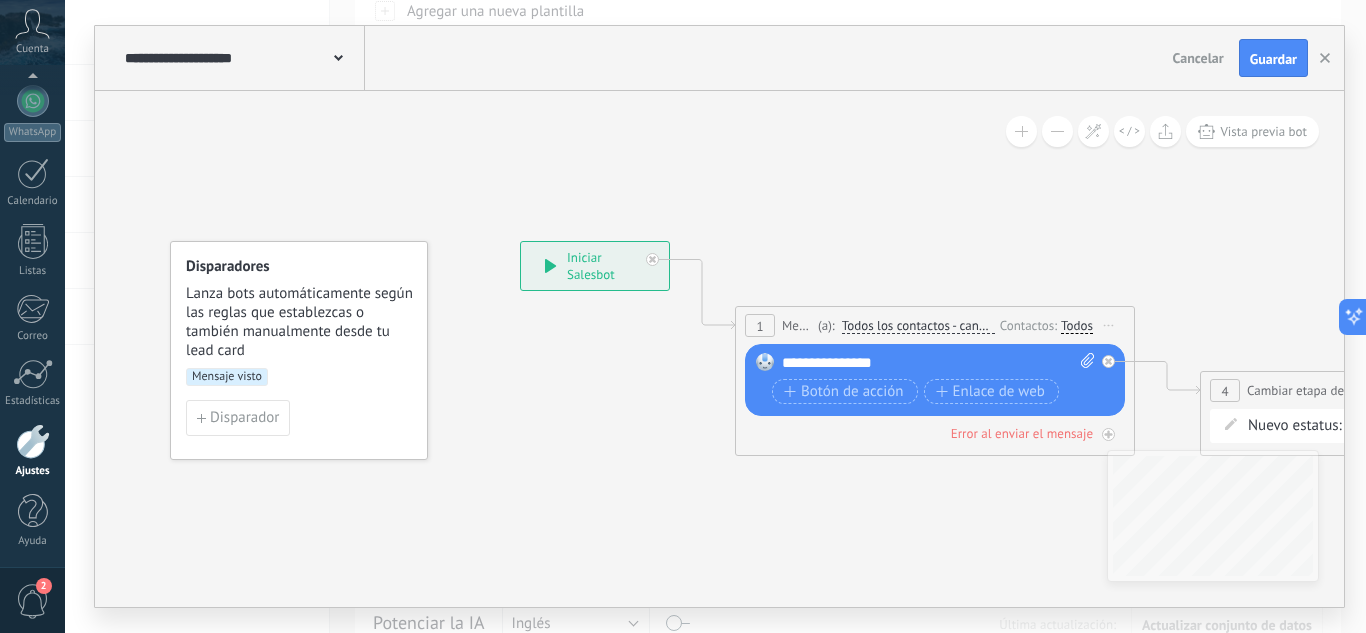 click on "**********" at bounding box center (938, 363) 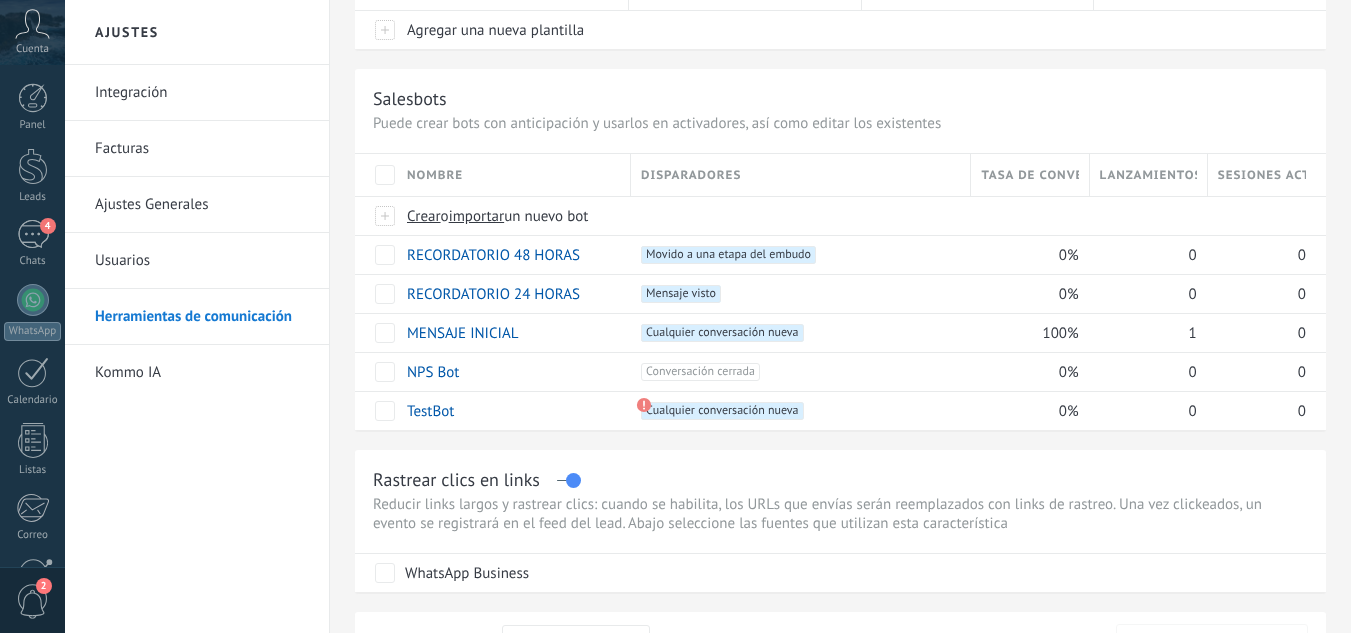 scroll, scrollTop: 200, scrollLeft: 0, axis: vertical 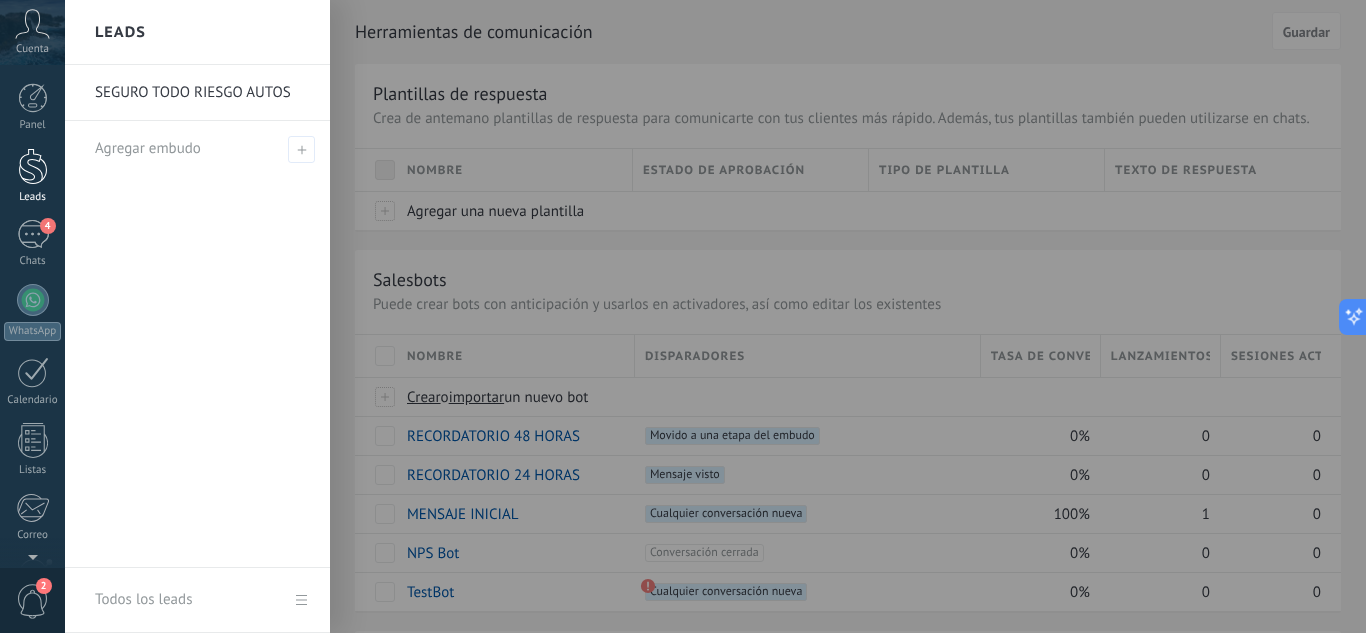 click at bounding box center [33, 166] 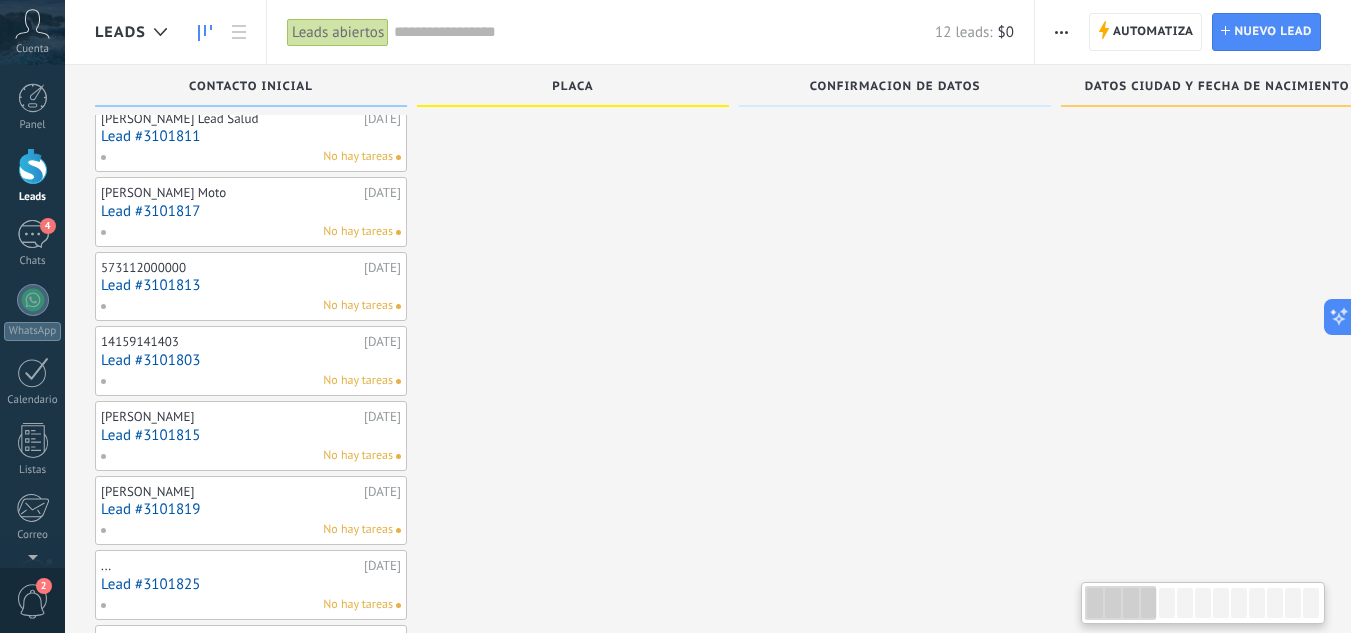 scroll, scrollTop: 0, scrollLeft: 0, axis: both 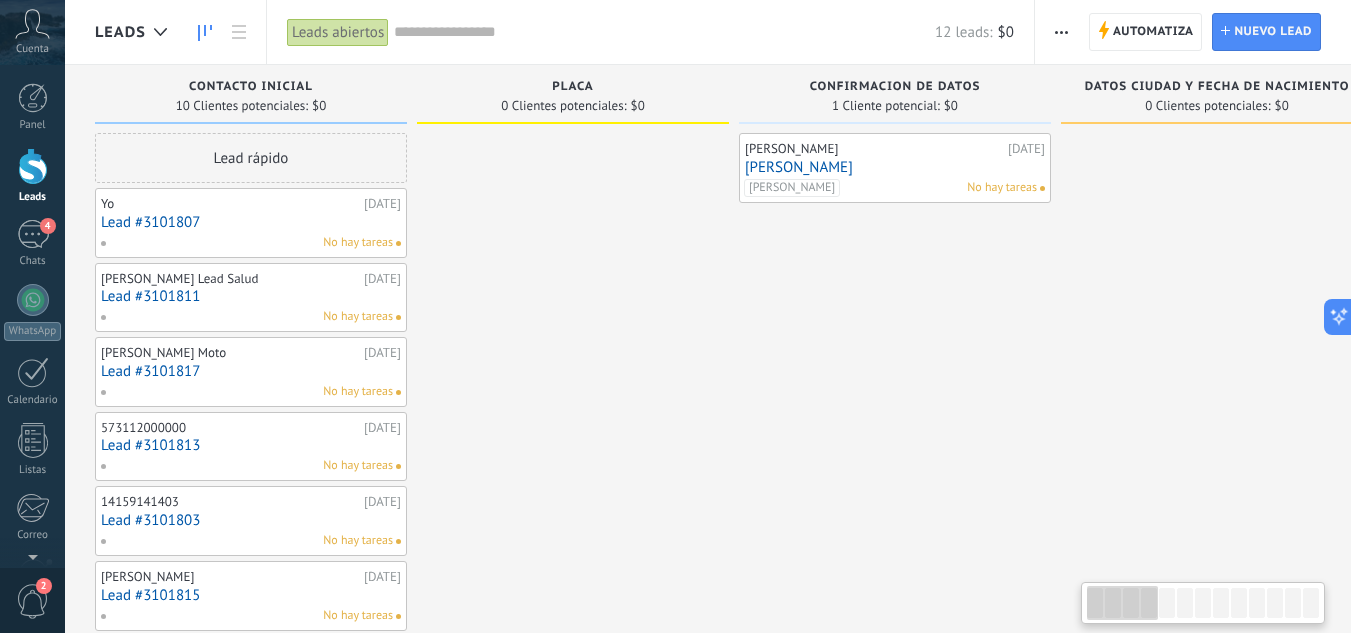drag, startPoint x: 727, startPoint y: 481, endPoint x: 1207, endPoint y: 426, distance: 483.14078 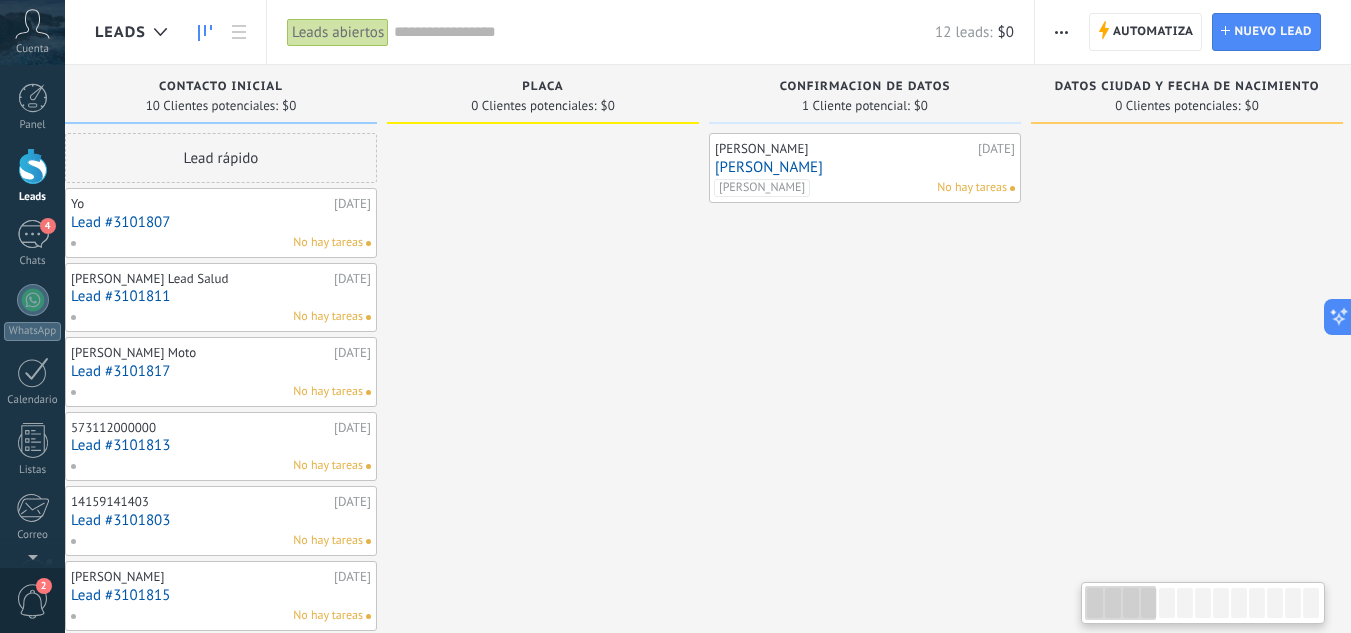 scroll, scrollTop: 0, scrollLeft: 0, axis: both 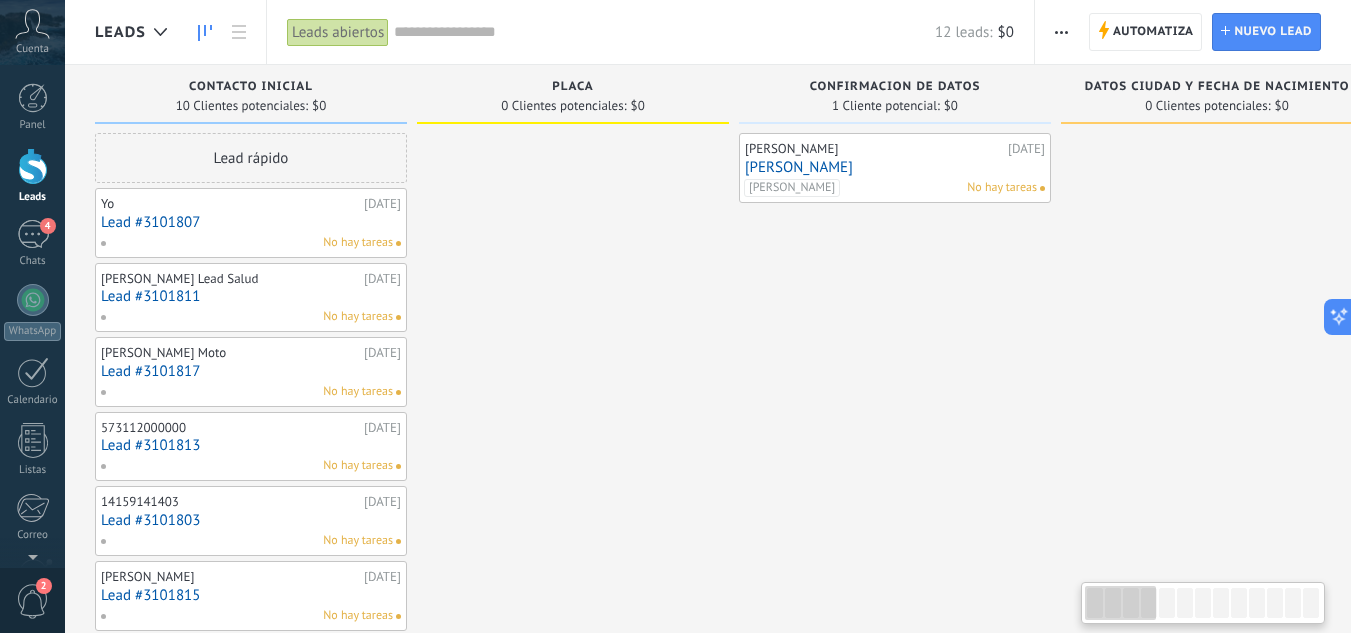 drag, startPoint x: 1193, startPoint y: 403, endPoint x: 1242, endPoint y: 417, distance: 50.96077 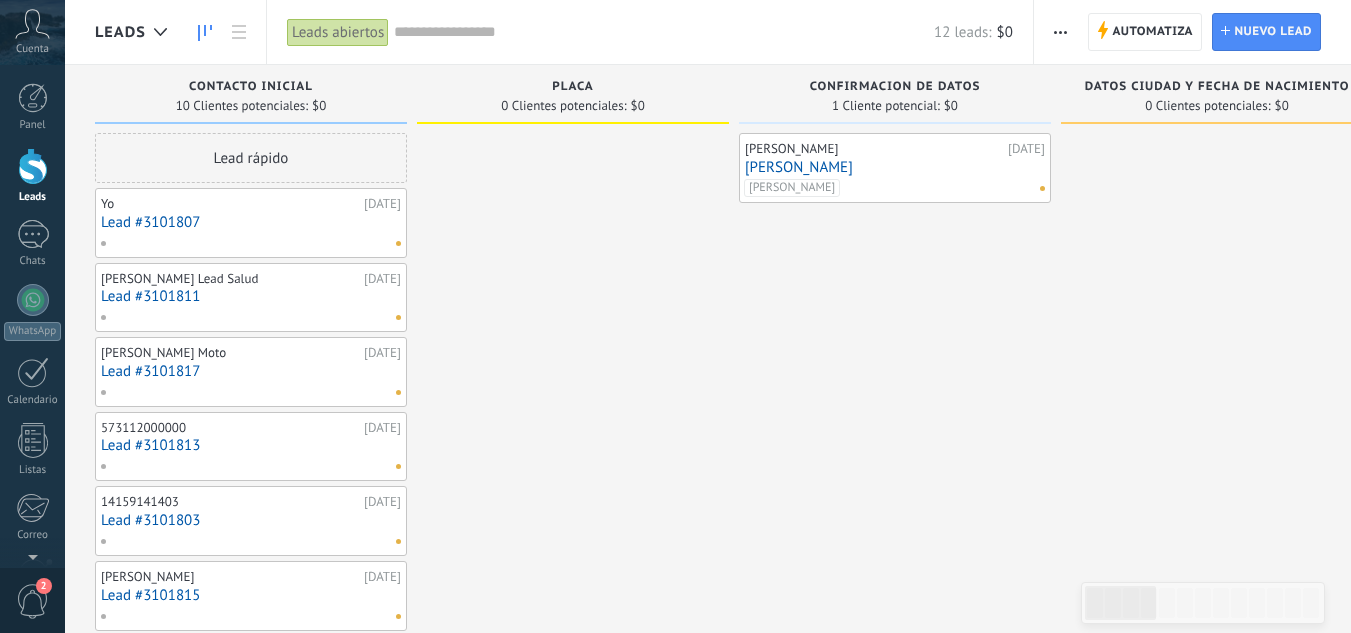 scroll, scrollTop: 0, scrollLeft: 0, axis: both 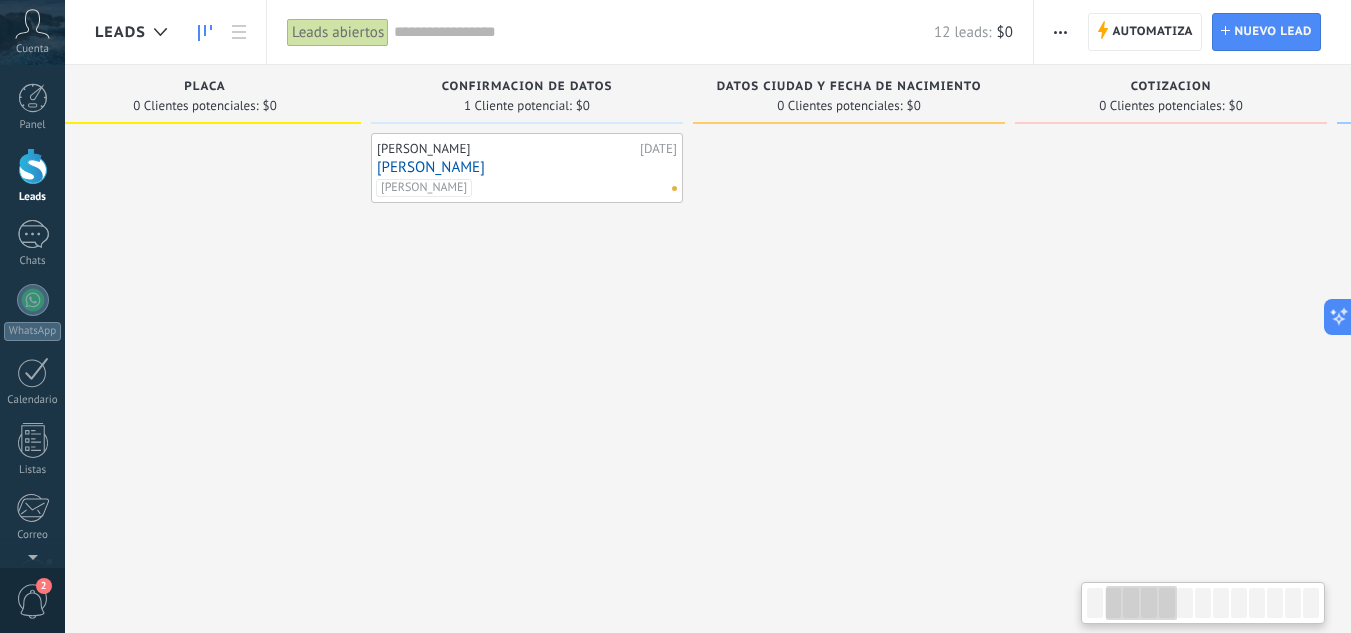 drag, startPoint x: 1185, startPoint y: 330, endPoint x: 817, endPoint y: 349, distance: 368.49017 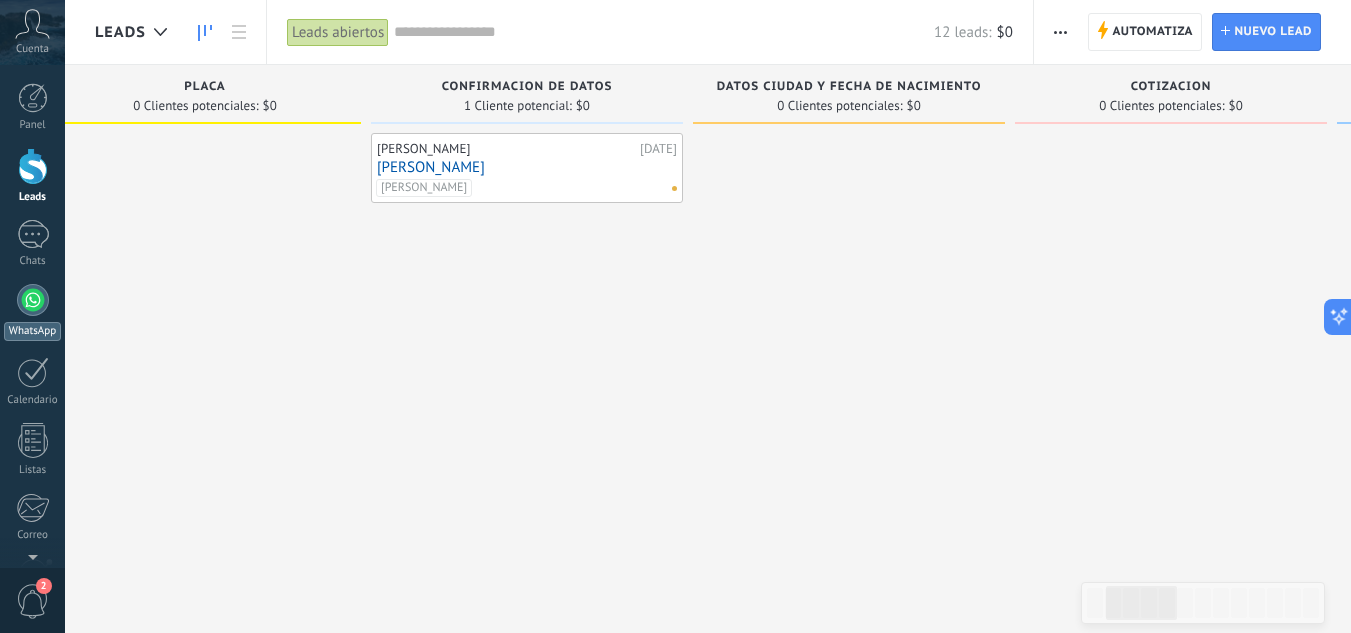 click at bounding box center (33, 300) 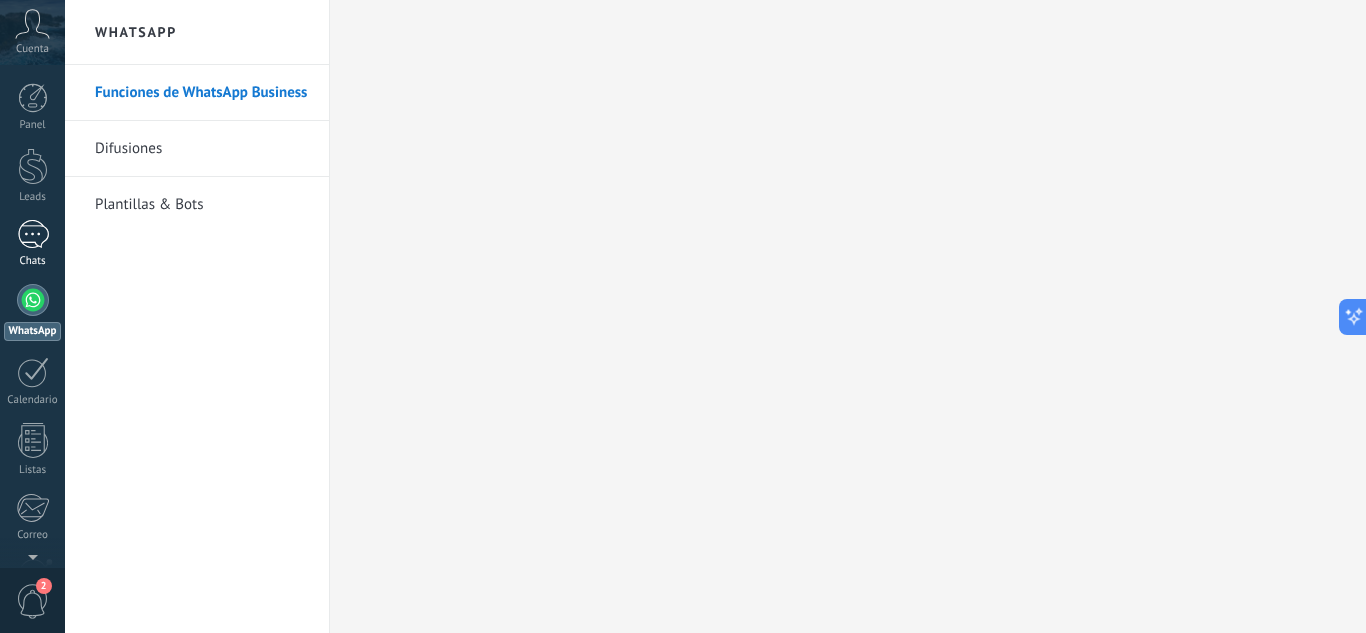 click at bounding box center (33, 234) 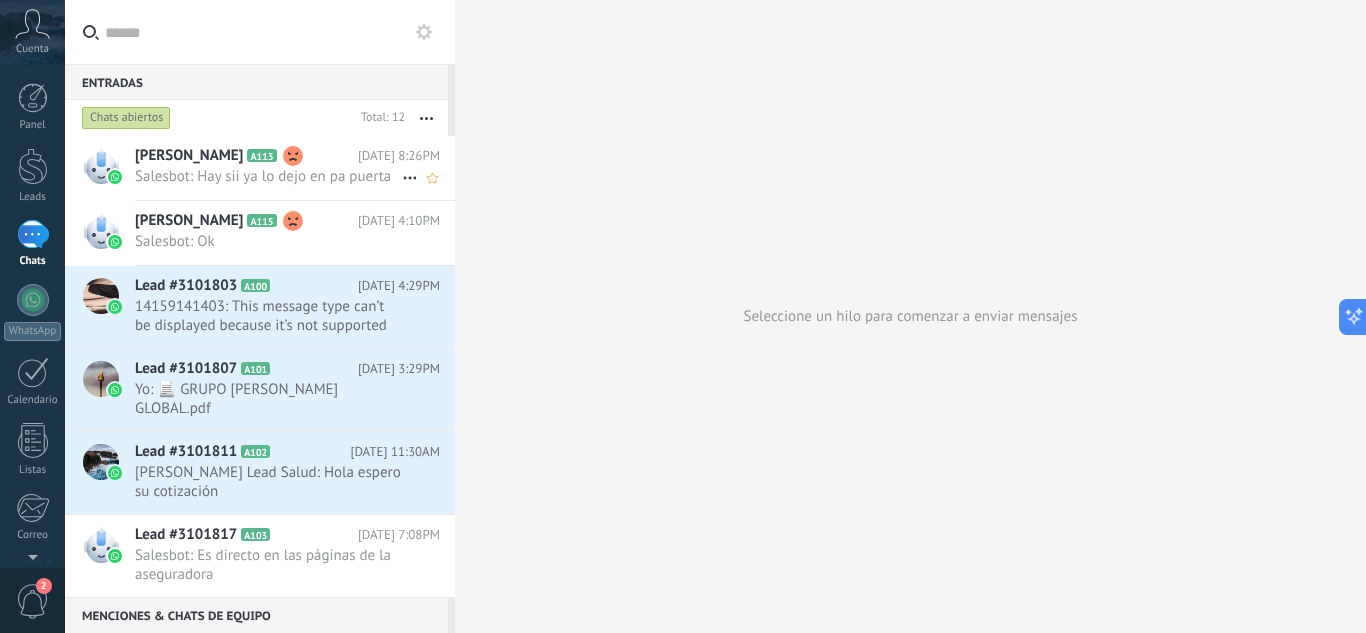 click on "RAFA
A113" at bounding box center (246, 156) 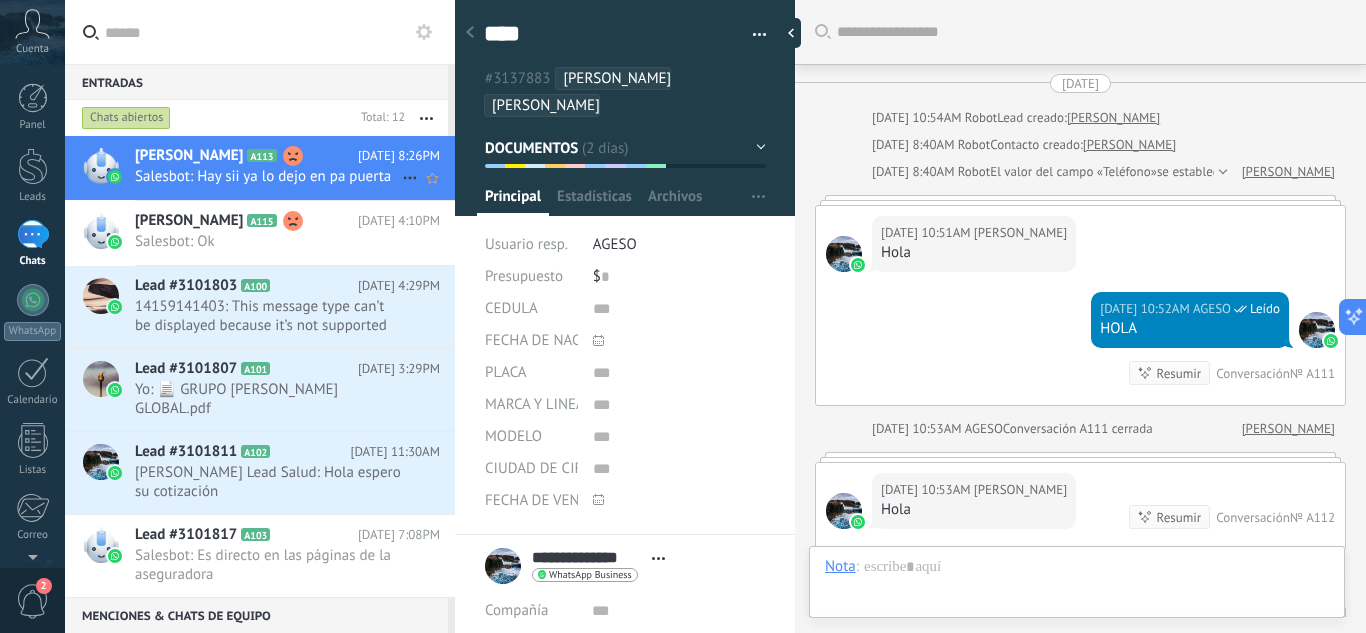 scroll, scrollTop: 30, scrollLeft: 0, axis: vertical 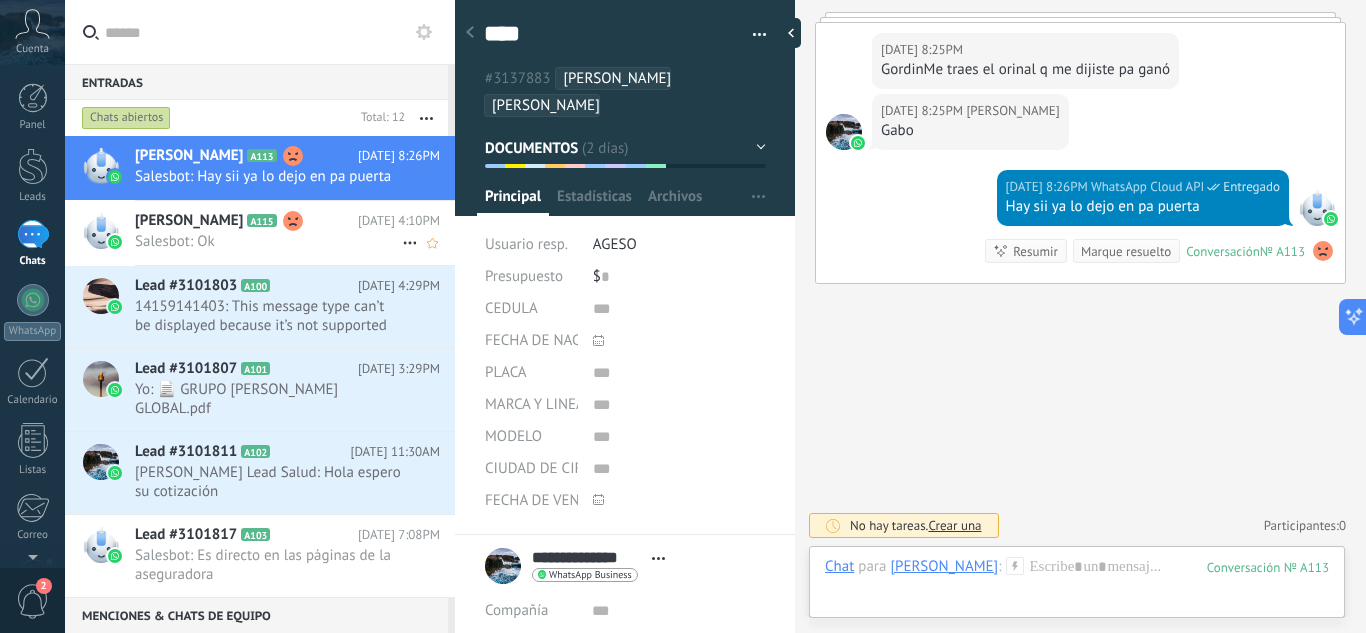 click on "Salesbot: Ok" at bounding box center (268, 241) 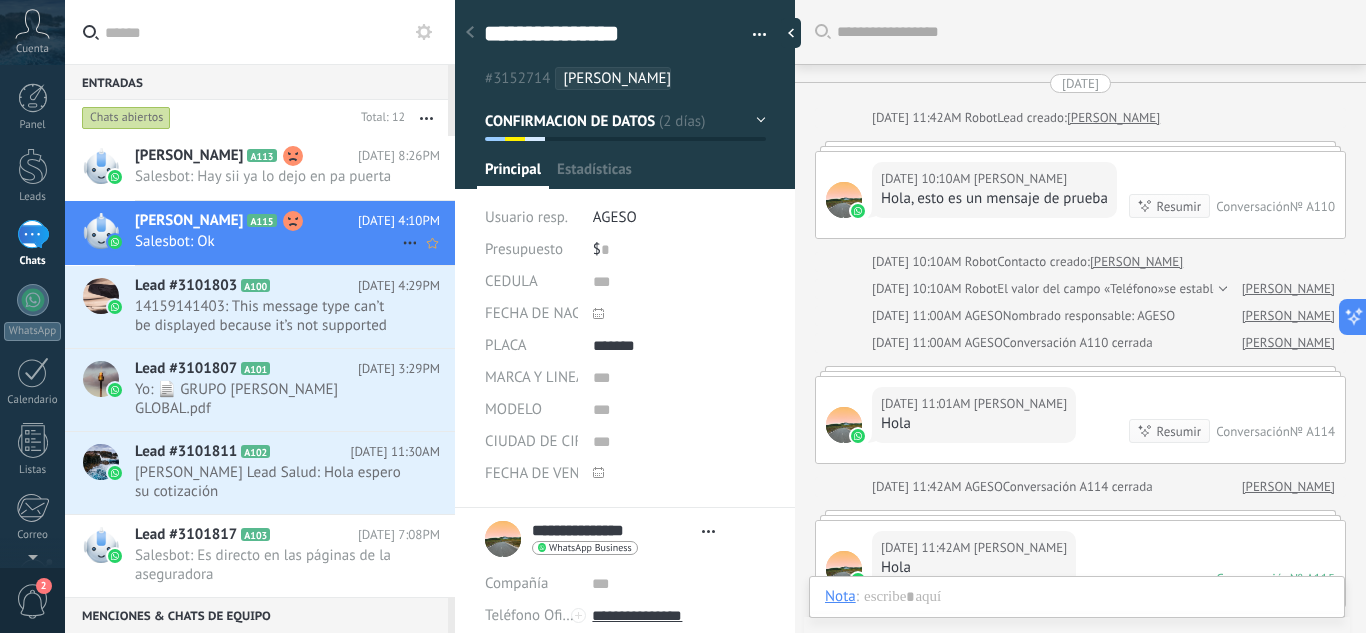 scroll, scrollTop: 1676, scrollLeft: 0, axis: vertical 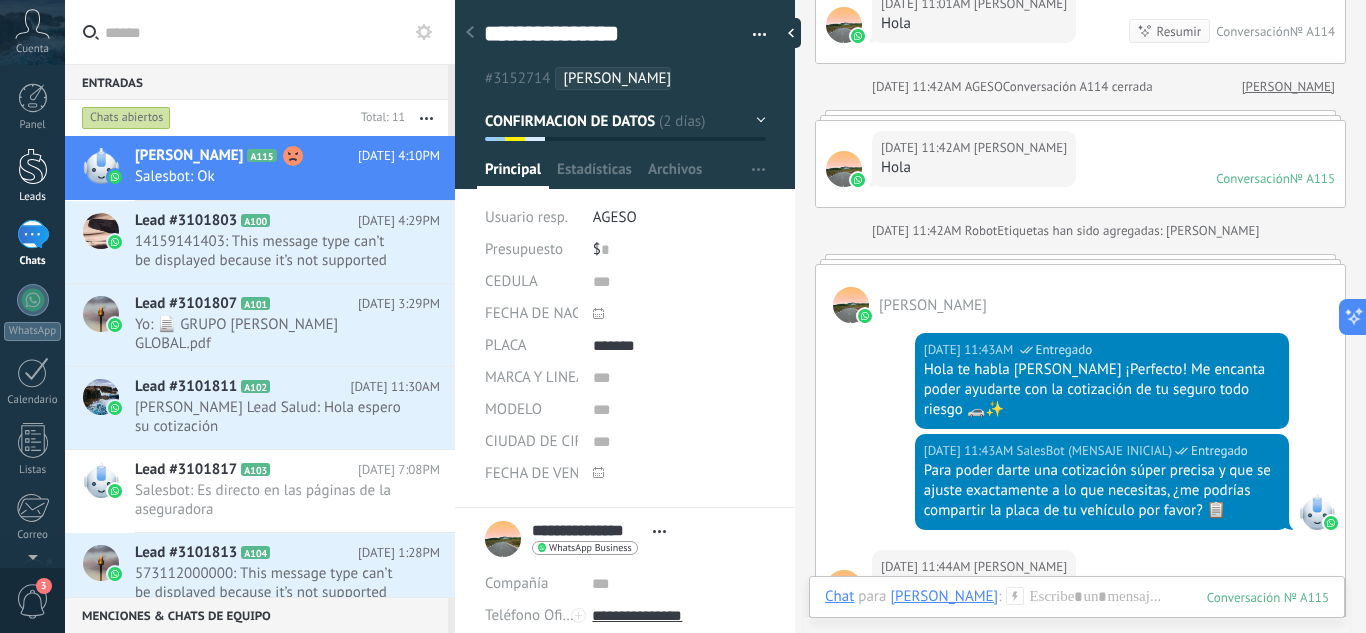click at bounding box center [33, 166] 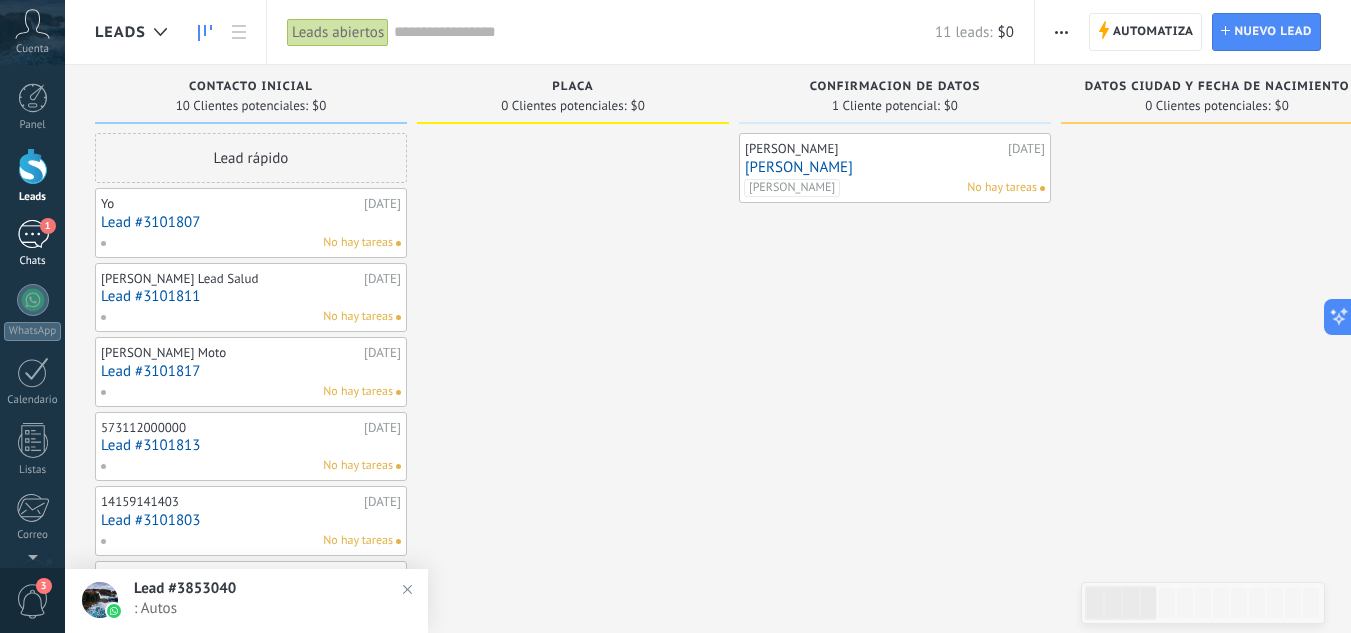 click on "1" at bounding box center [33, 234] 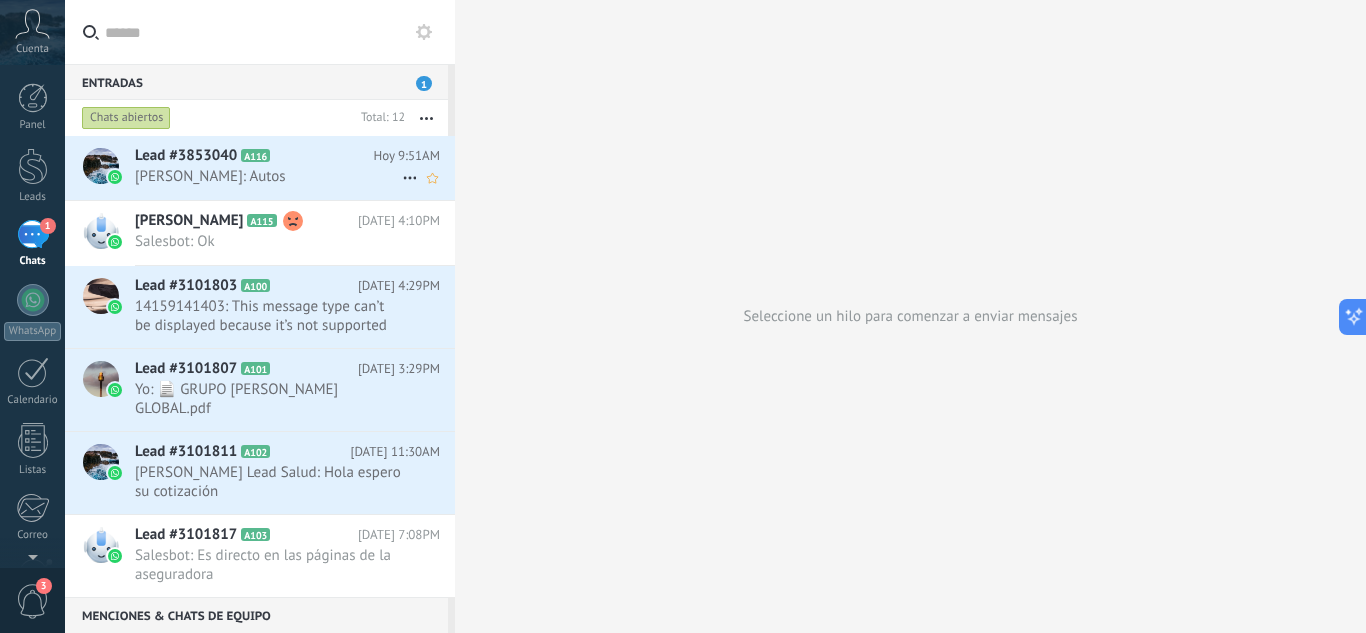 click on "Rafael Hermano: Autos" at bounding box center (268, 176) 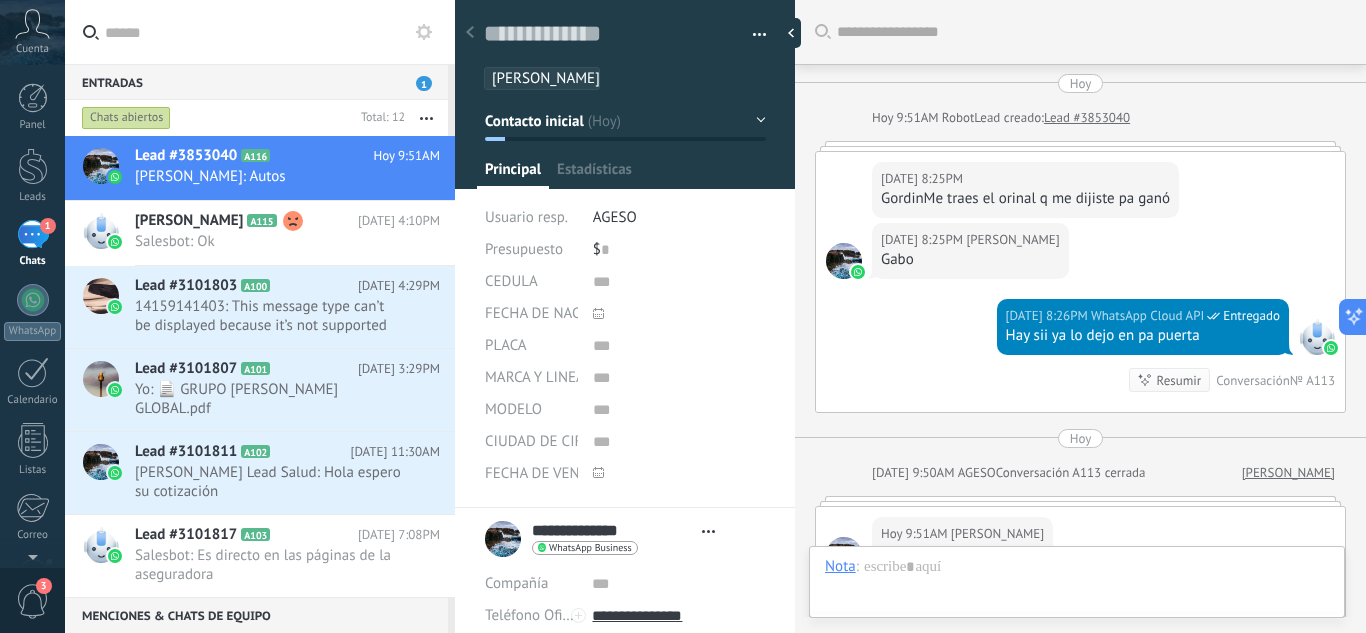 type on "**********" 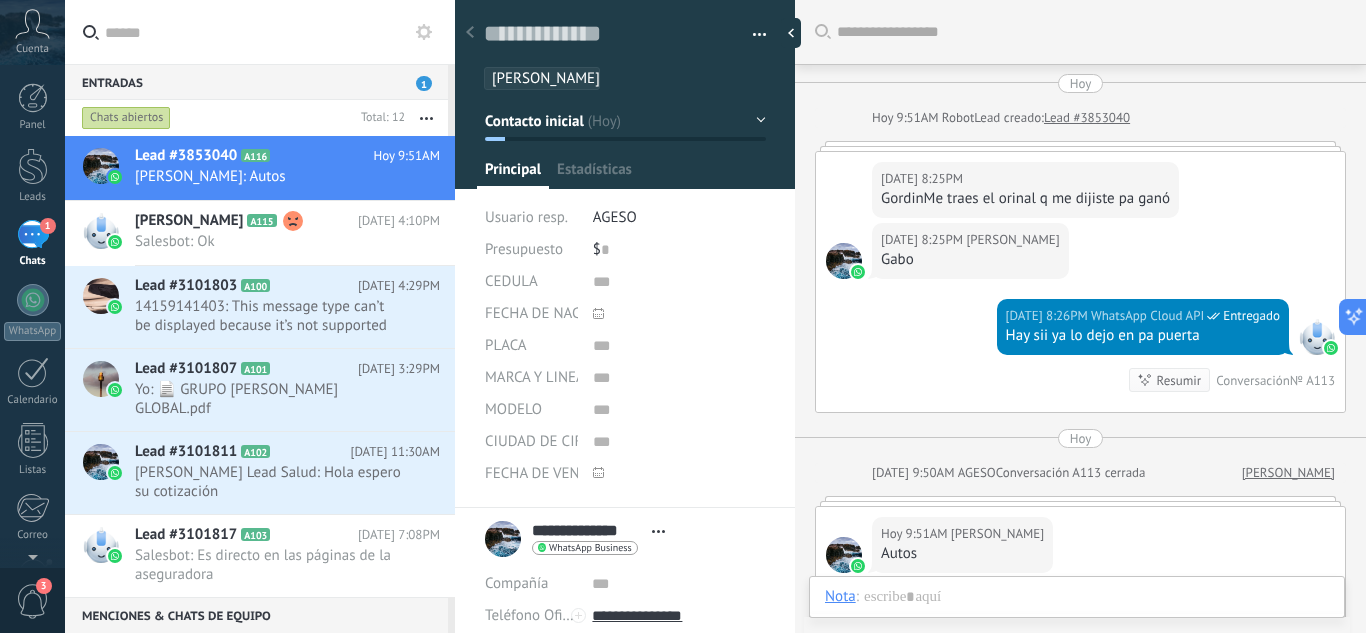 scroll, scrollTop: 30, scrollLeft: 0, axis: vertical 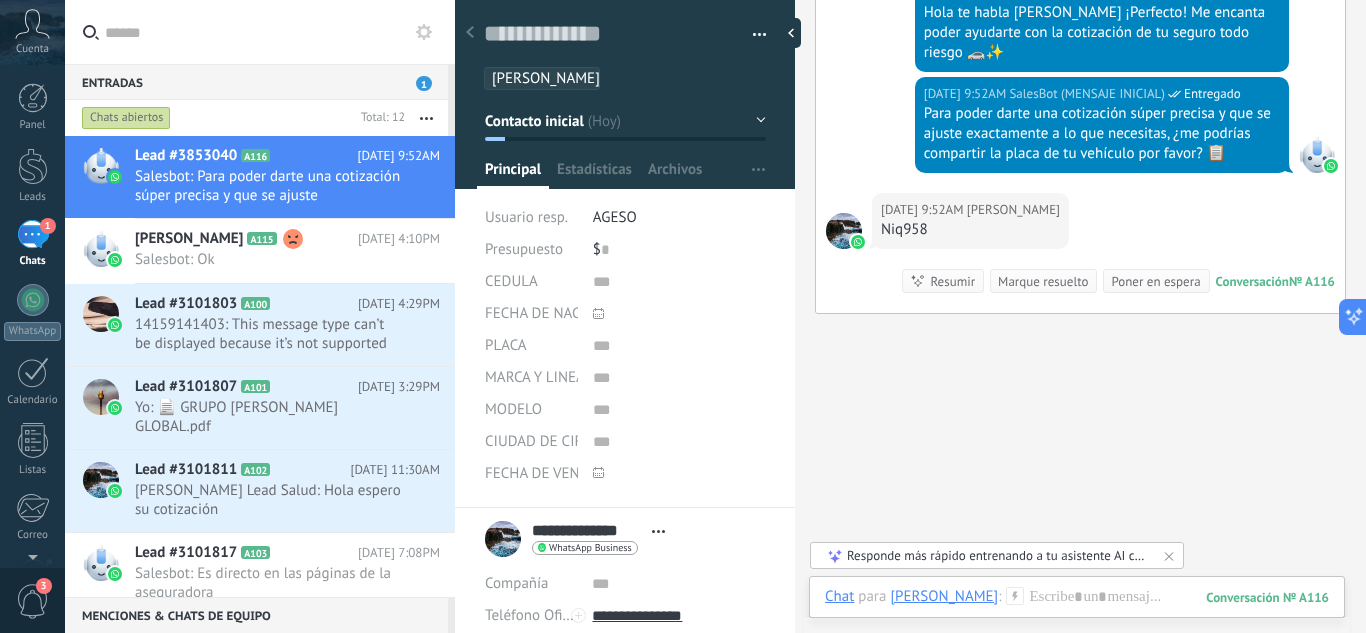 type on "******" 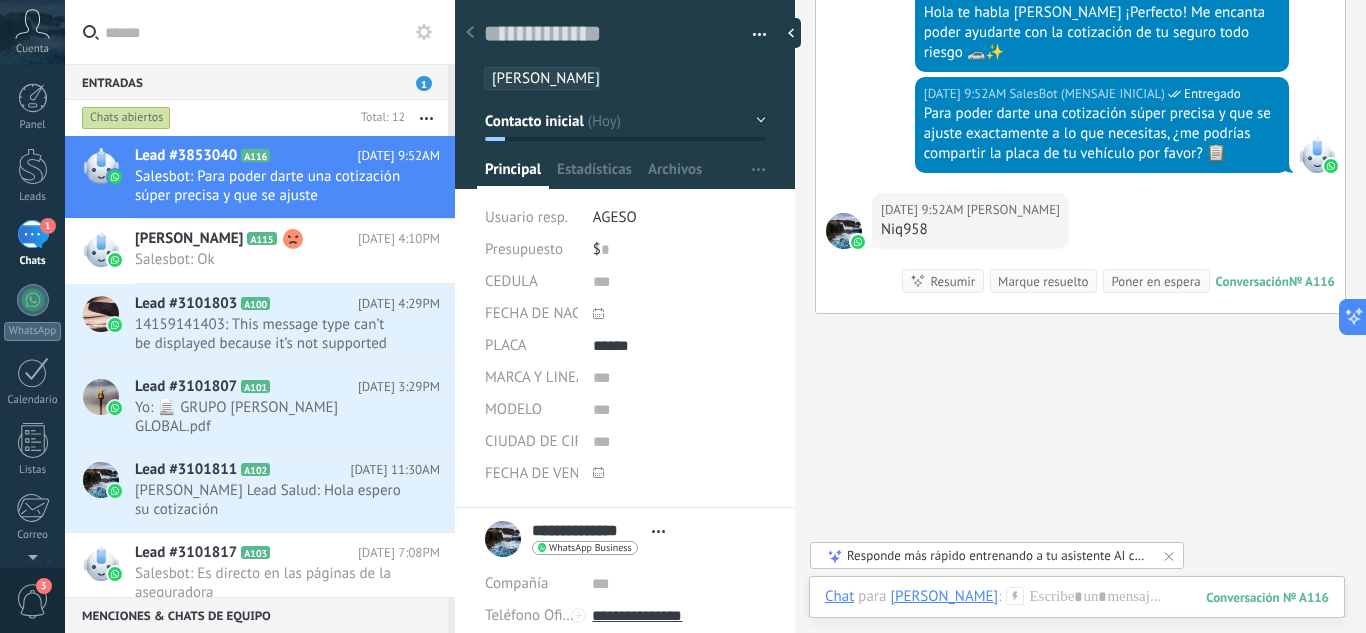 scroll, scrollTop: 803, scrollLeft: 0, axis: vertical 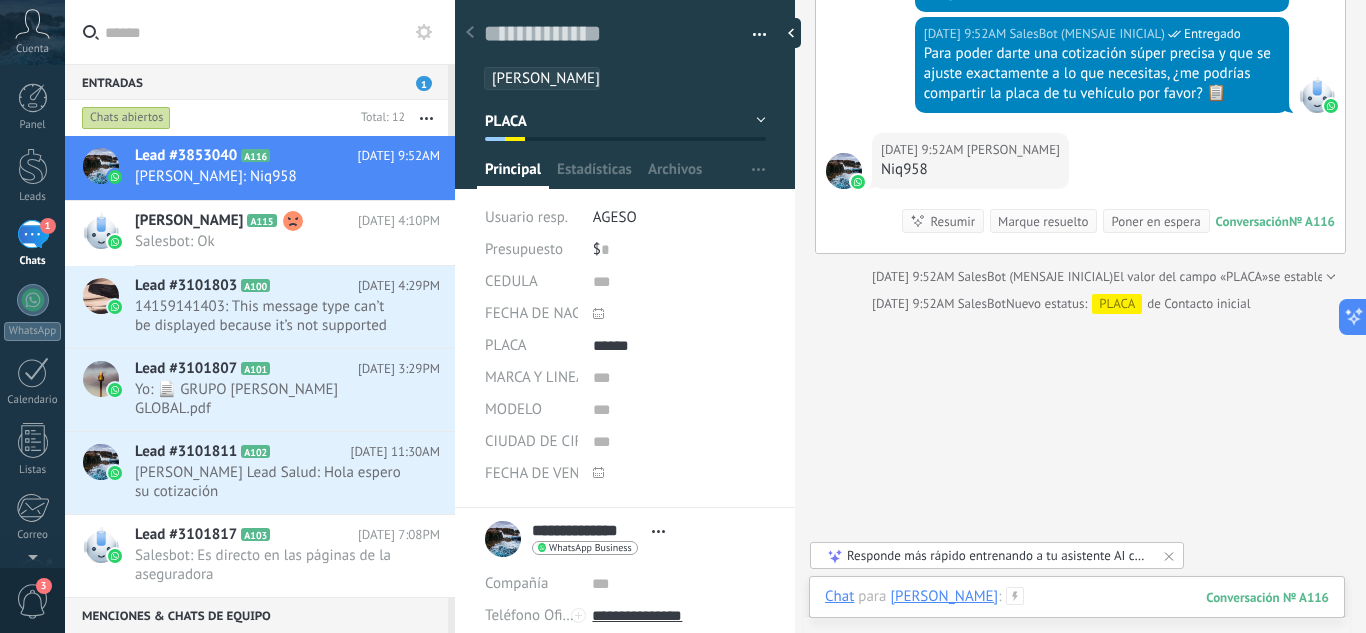 click at bounding box center (1077, 617) 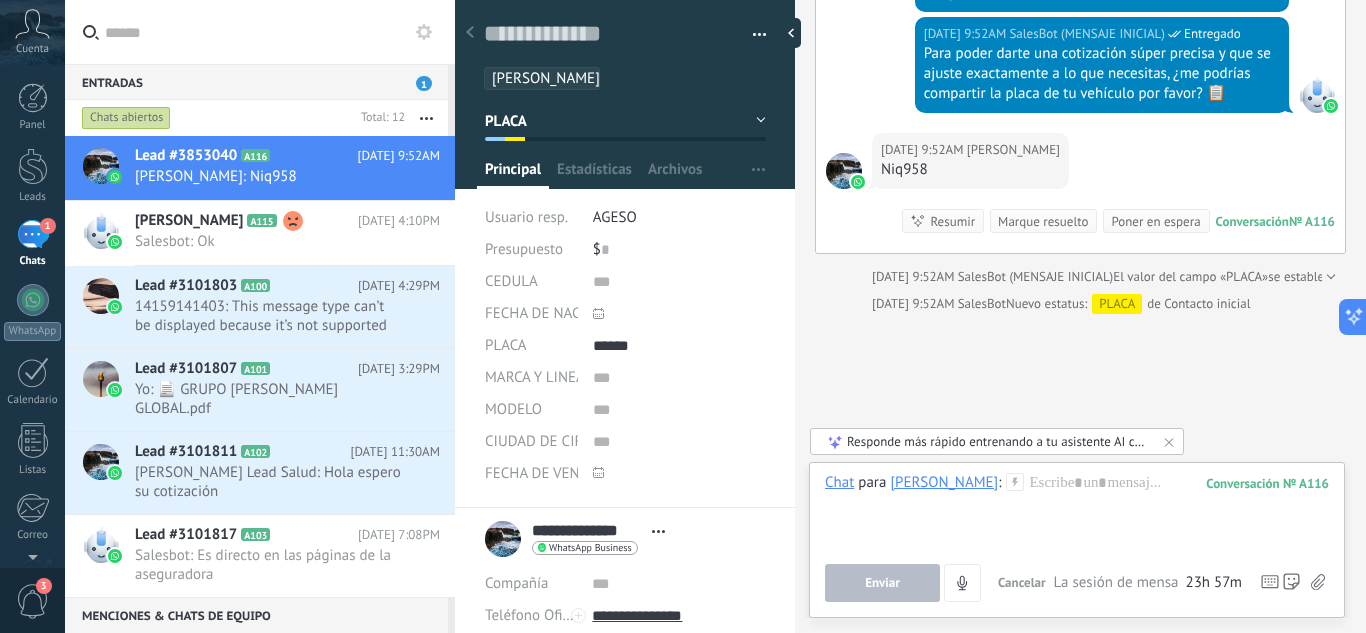 click 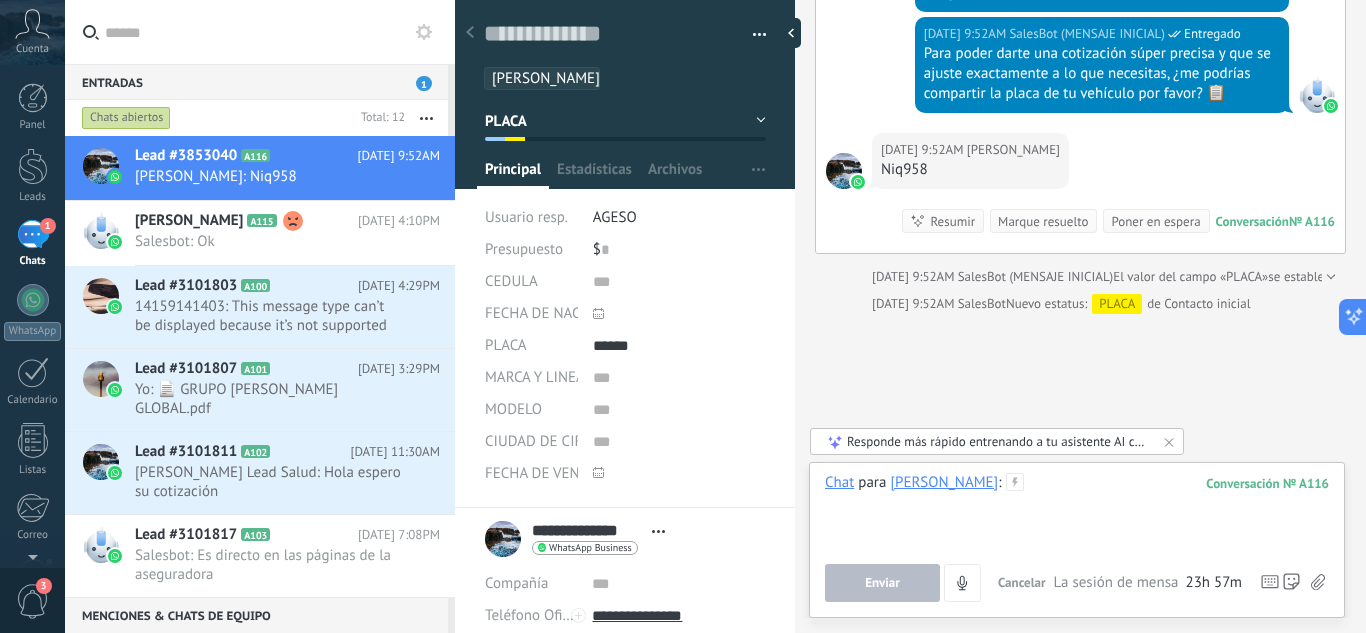 click at bounding box center [1077, 511] 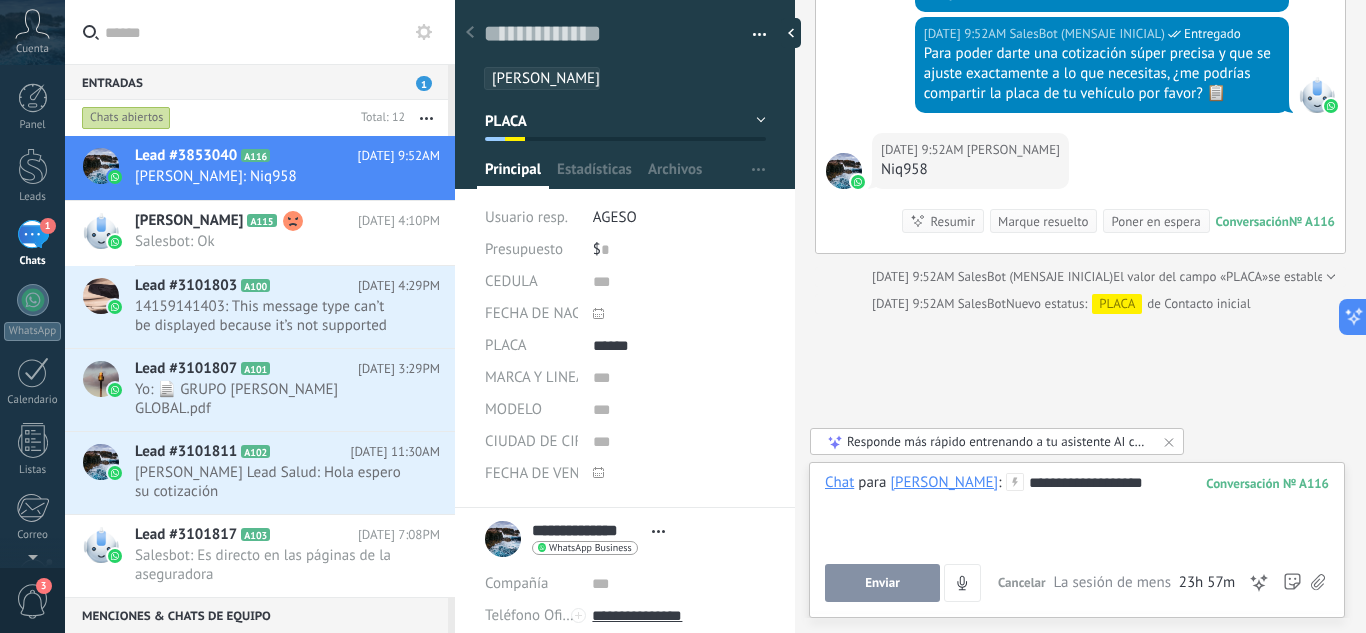 click on "Enviar" at bounding box center [882, 583] 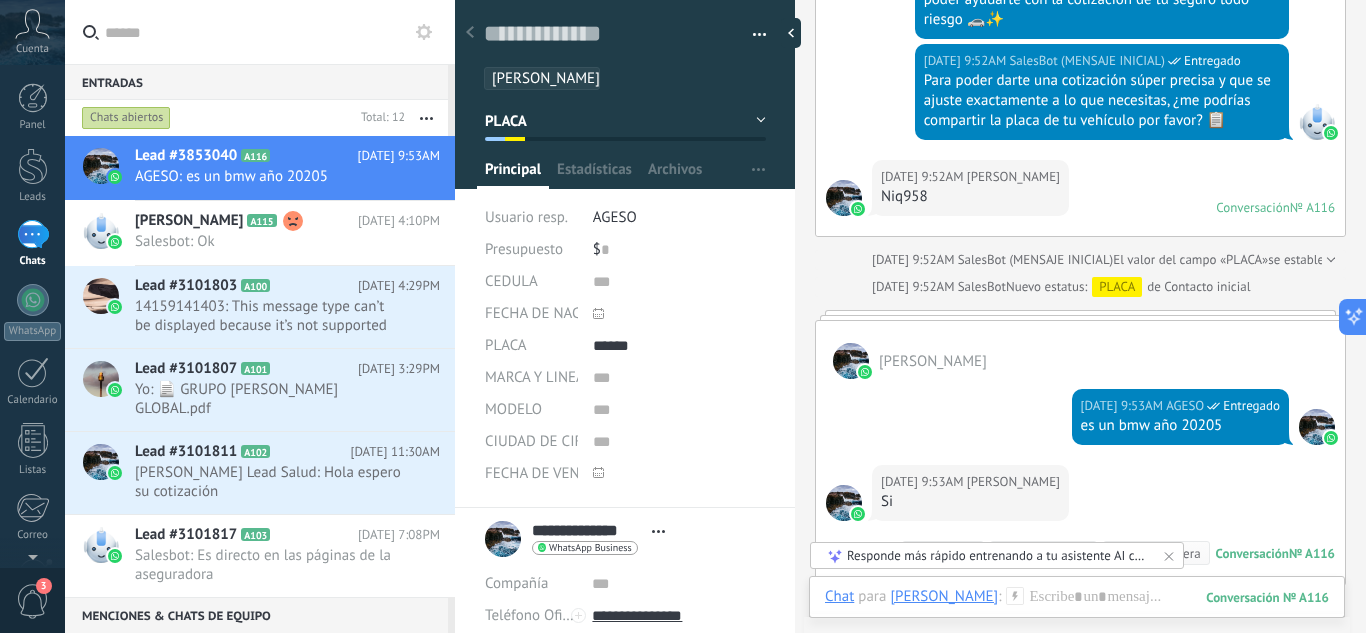 scroll, scrollTop: 863, scrollLeft: 0, axis: vertical 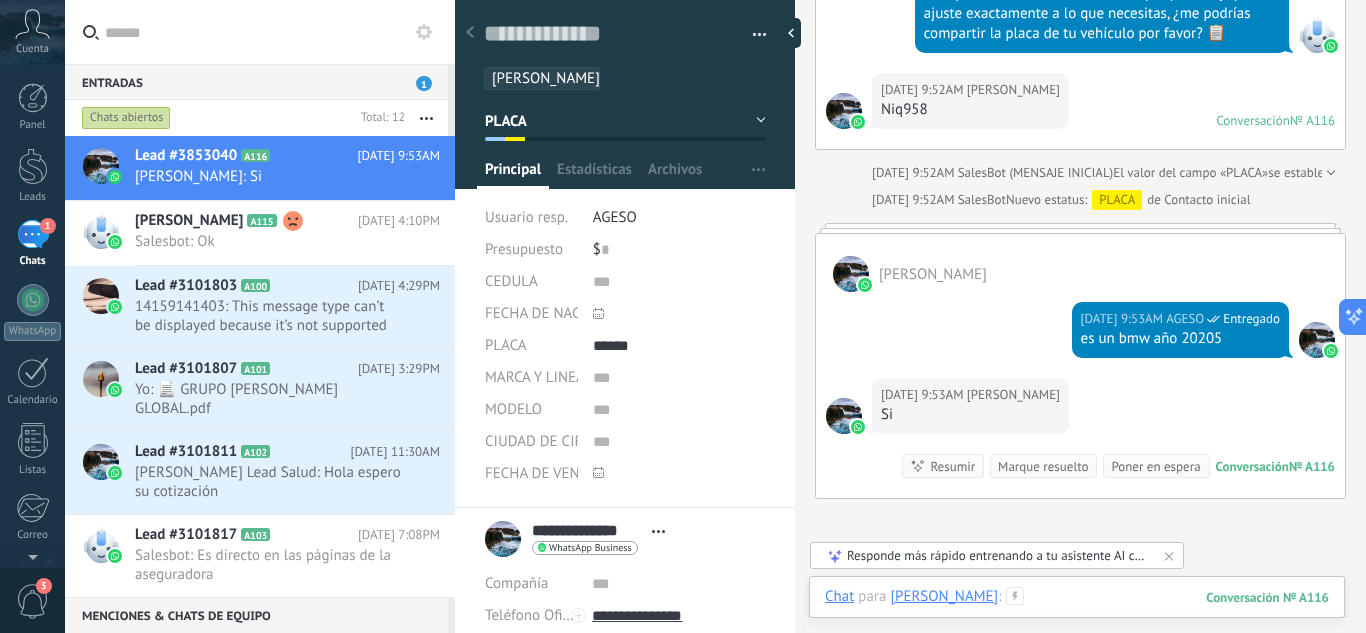 click at bounding box center [1077, 617] 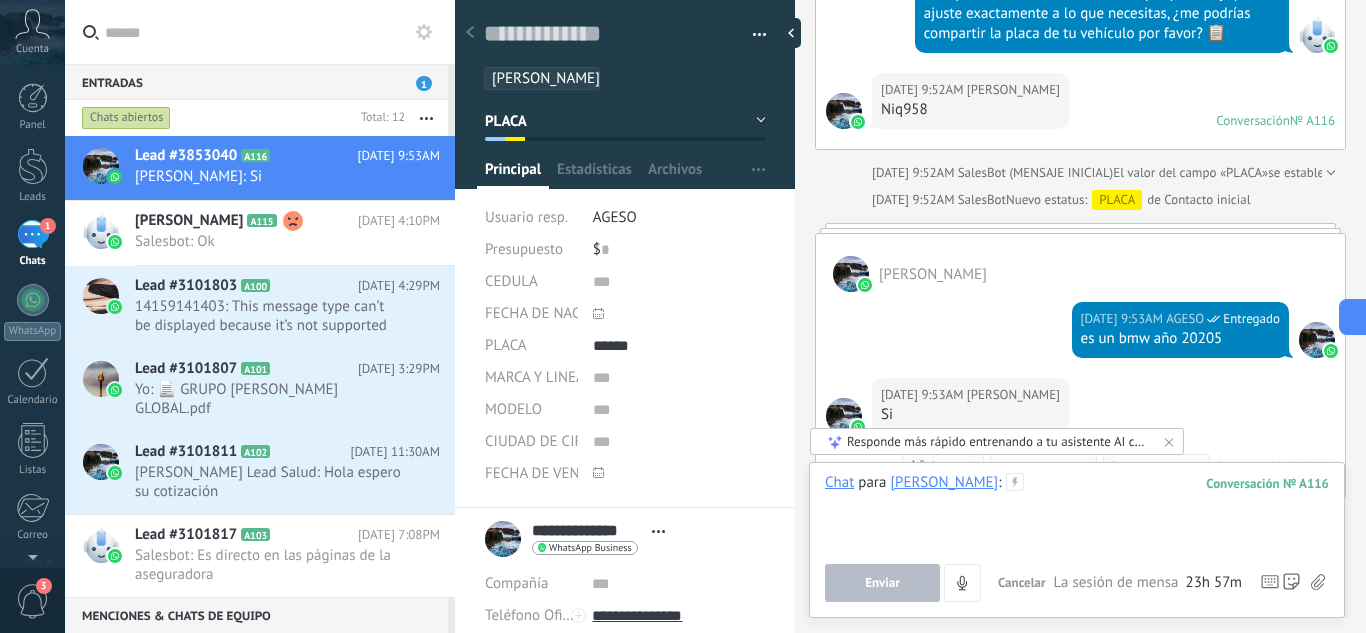 type 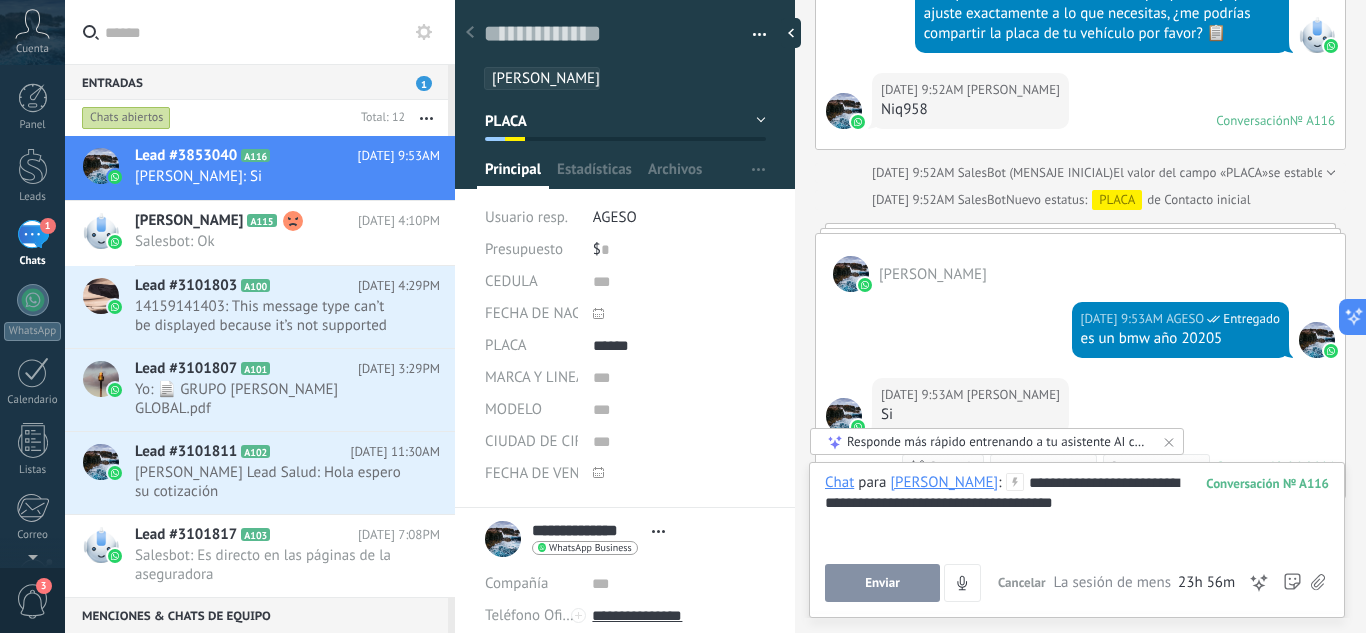 click on "**********" at bounding box center [1077, 511] 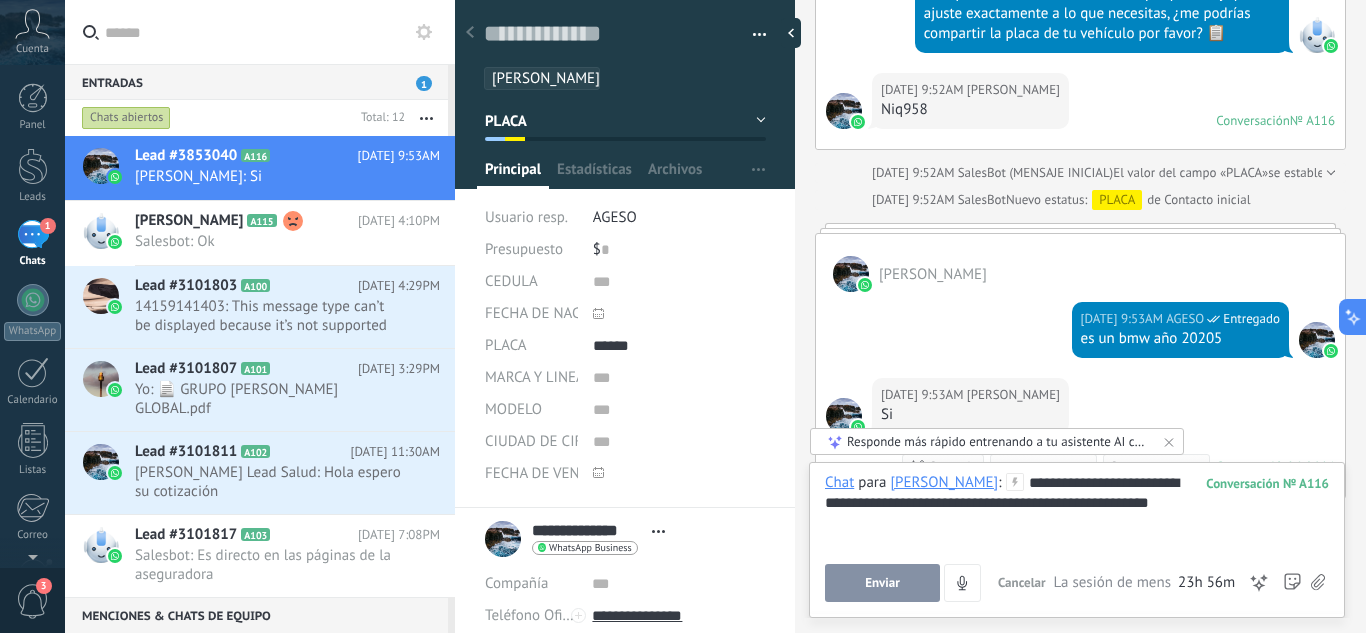 click on "Enviar" at bounding box center (882, 583) 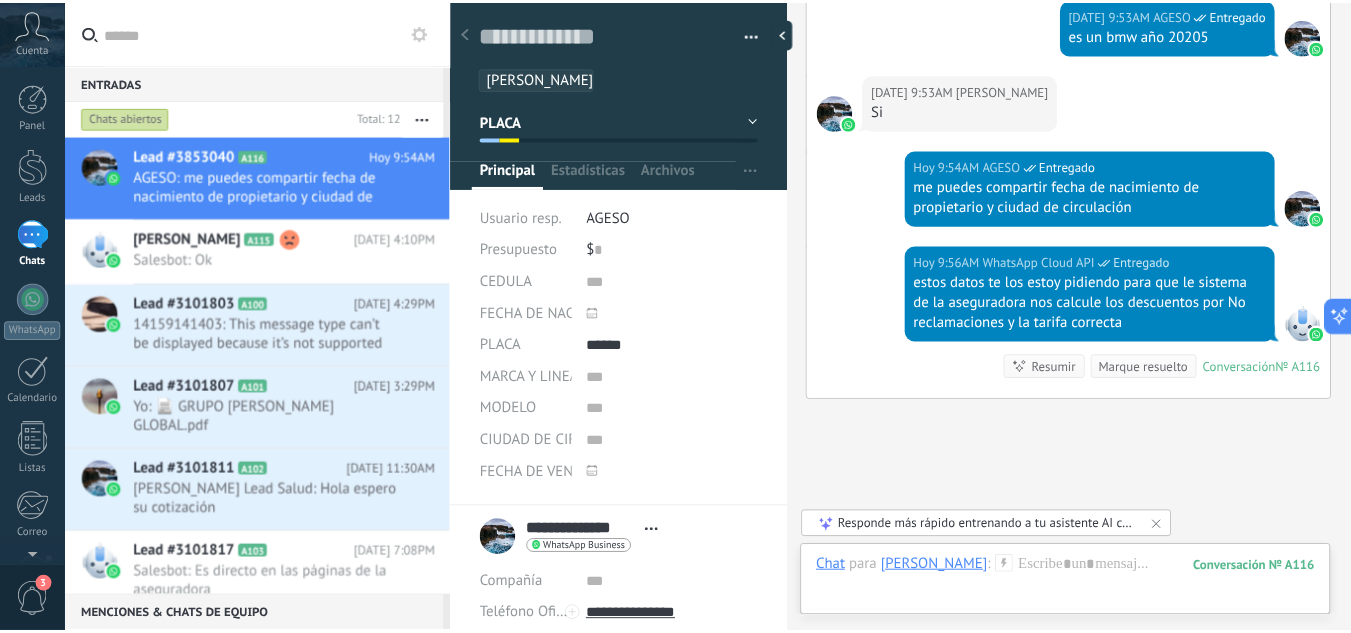 scroll, scrollTop: 1283, scrollLeft: 0, axis: vertical 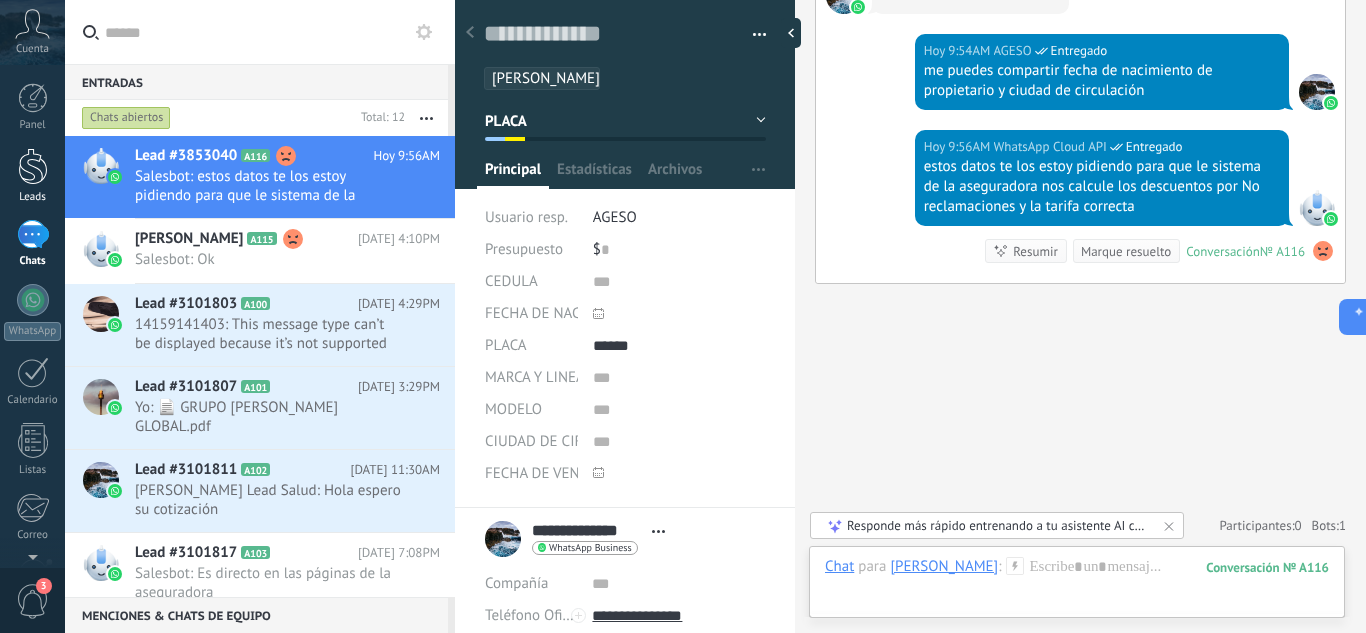click at bounding box center [33, 166] 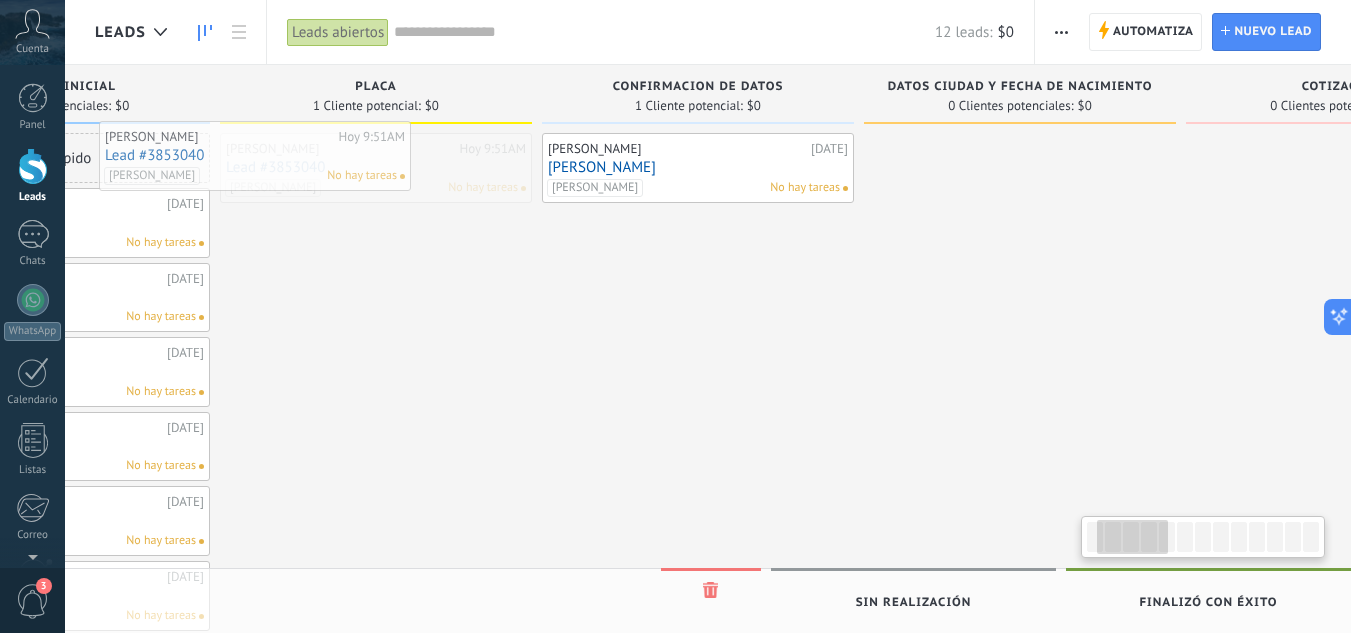 scroll, scrollTop: 0, scrollLeft: 159, axis: horizontal 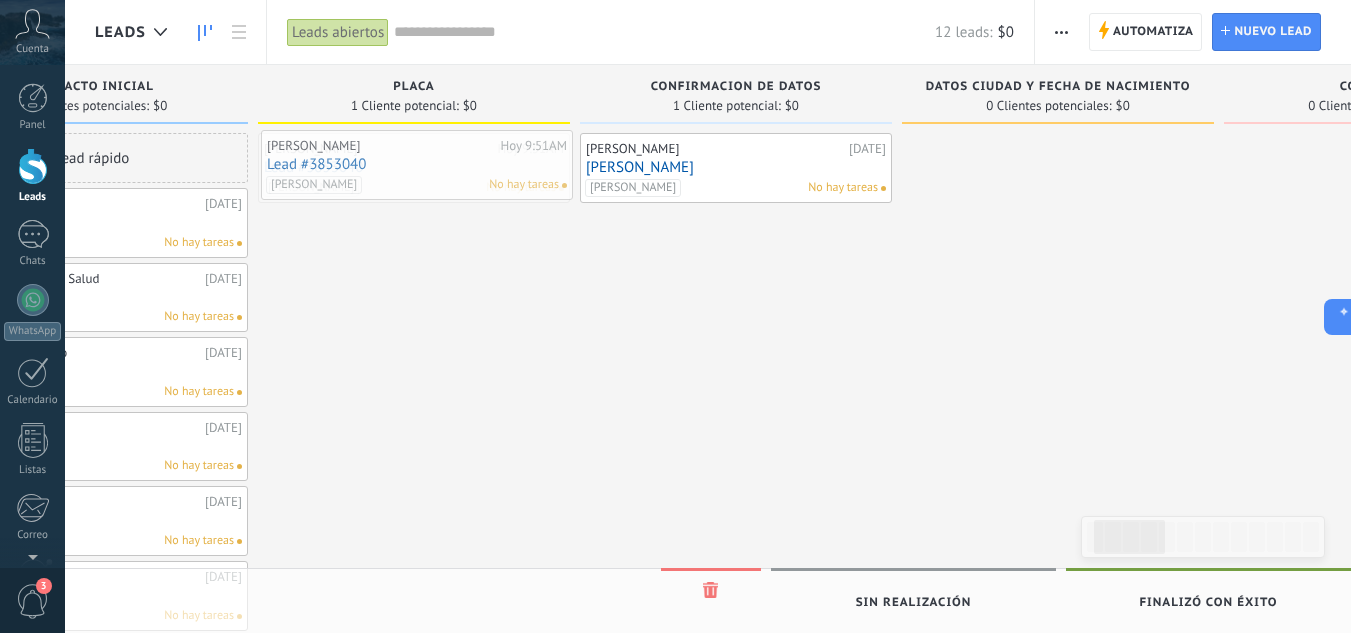 drag, startPoint x: 598, startPoint y: 173, endPoint x: 439, endPoint y: 171, distance: 159.01257 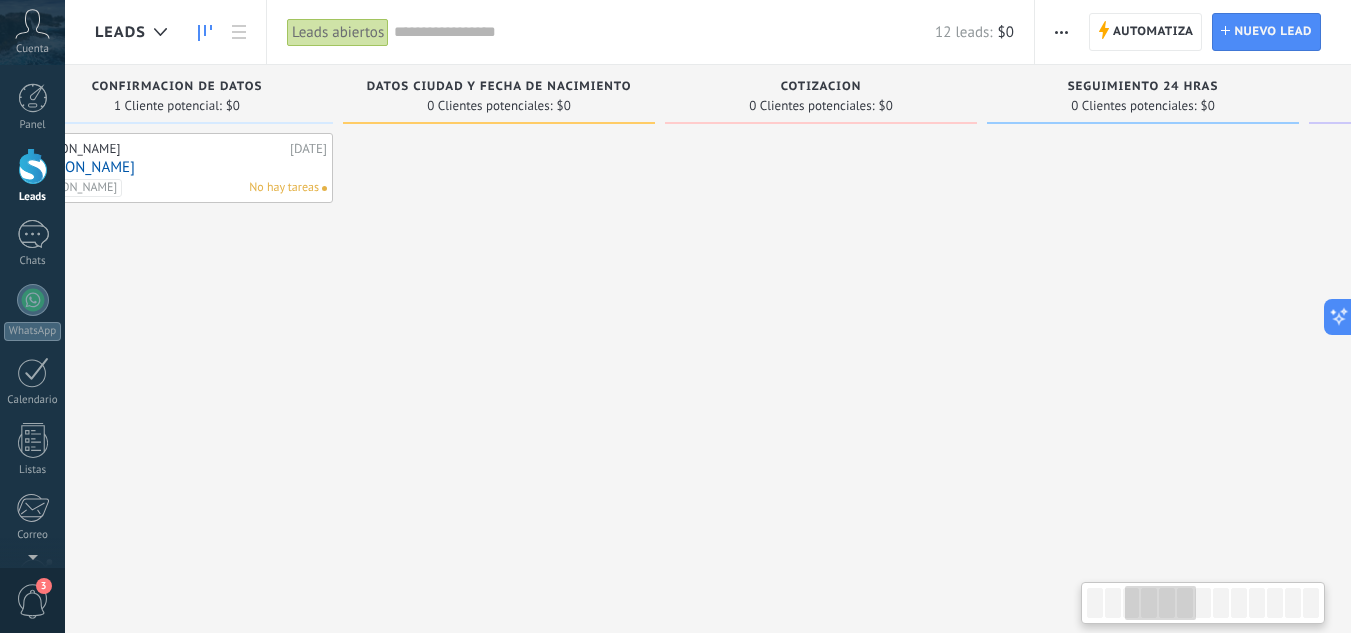 drag, startPoint x: 1122, startPoint y: 392, endPoint x: 587, endPoint y: 370, distance: 535.45215 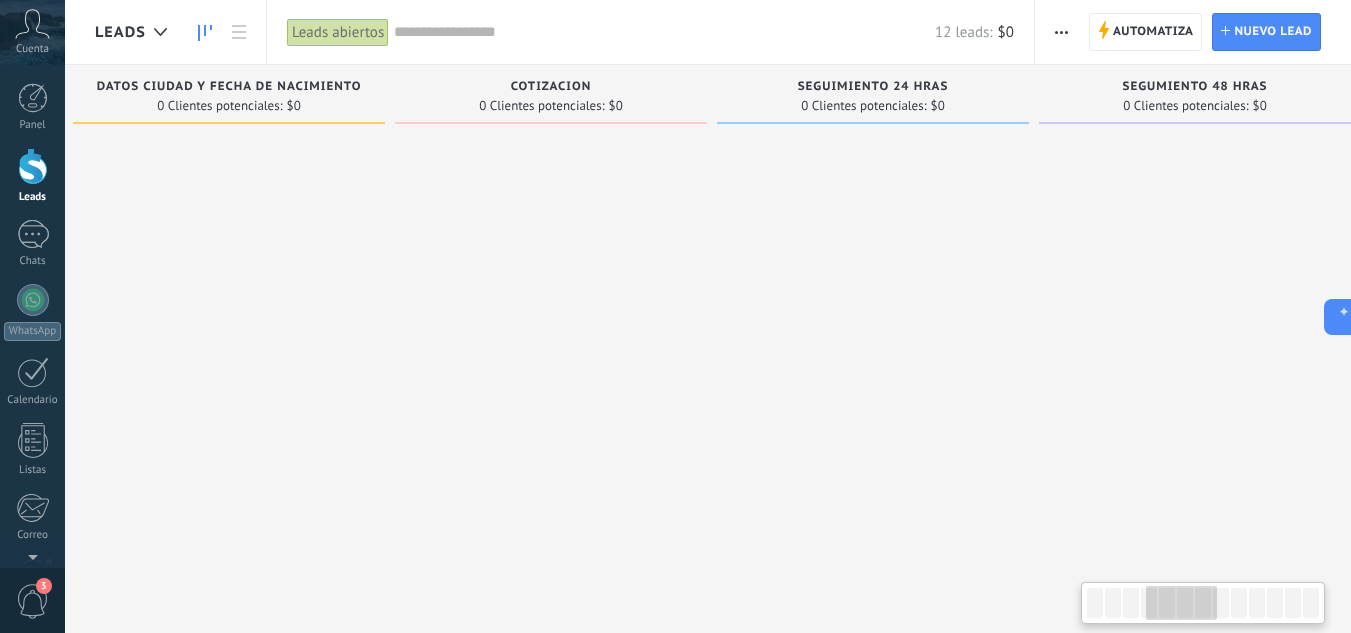 scroll, scrollTop: 0, scrollLeft: 1101, axis: horizontal 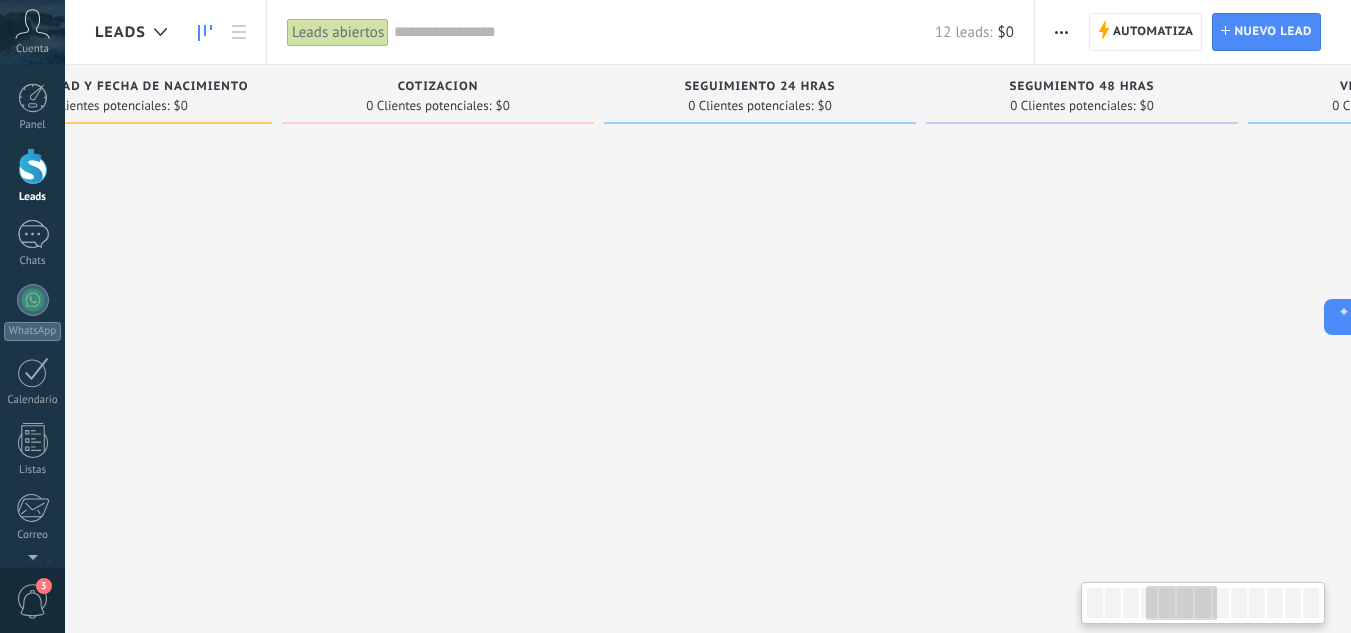drag, startPoint x: 1103, startPoint y: 231, endPoint x: 806, endPoint y: 268, distance: 299.29584 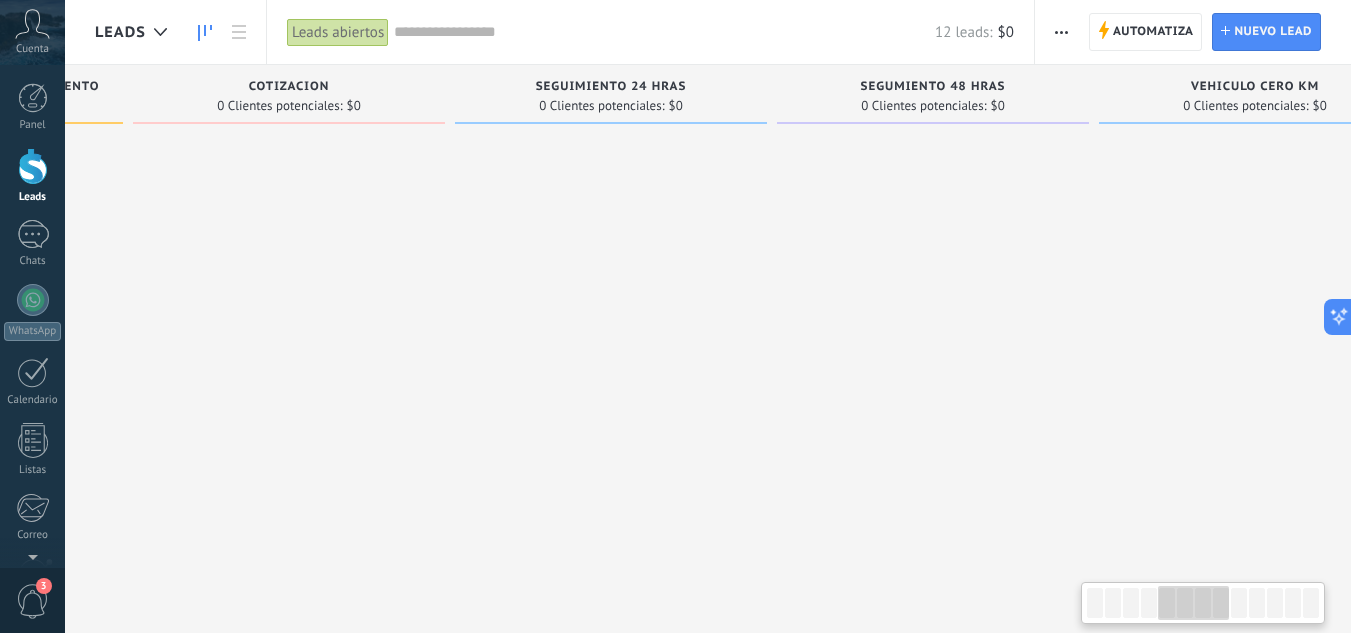 drag, startPoint x: 1269, startPoint y: 242, endPoint x: 1112, endPoint y: 202, distance: 162.01543 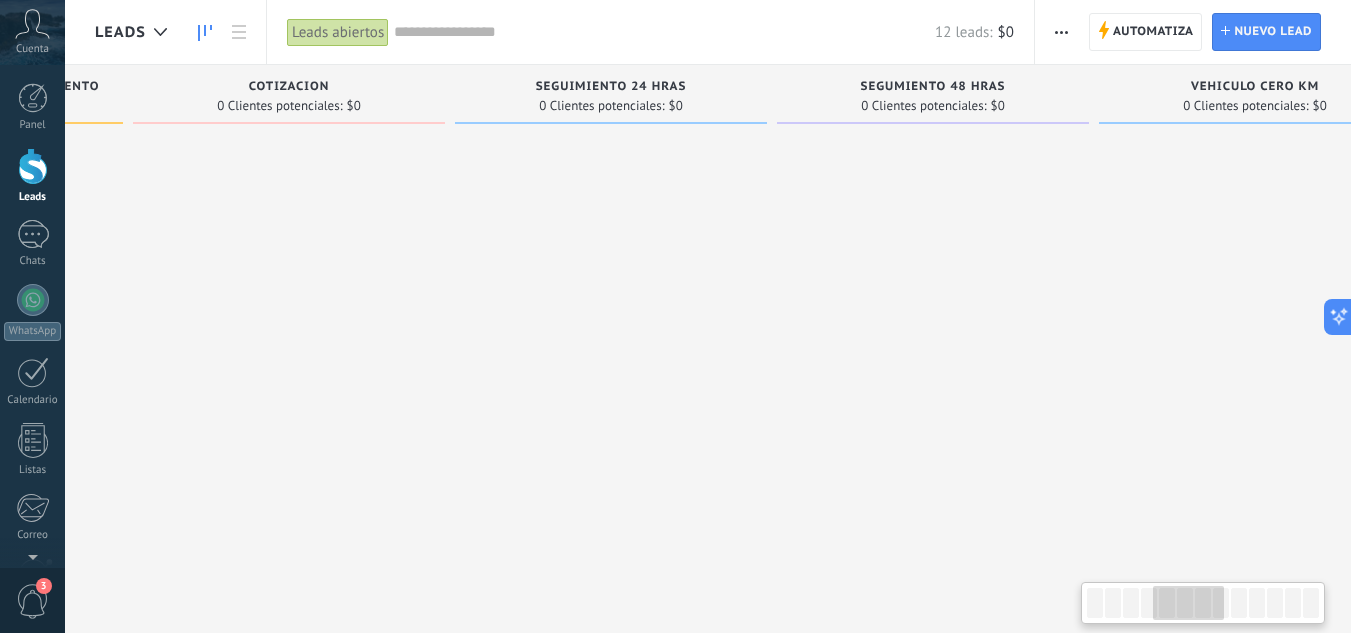scroll, scrollTop: 0, scrollLeft: 1249, axis: horizontal 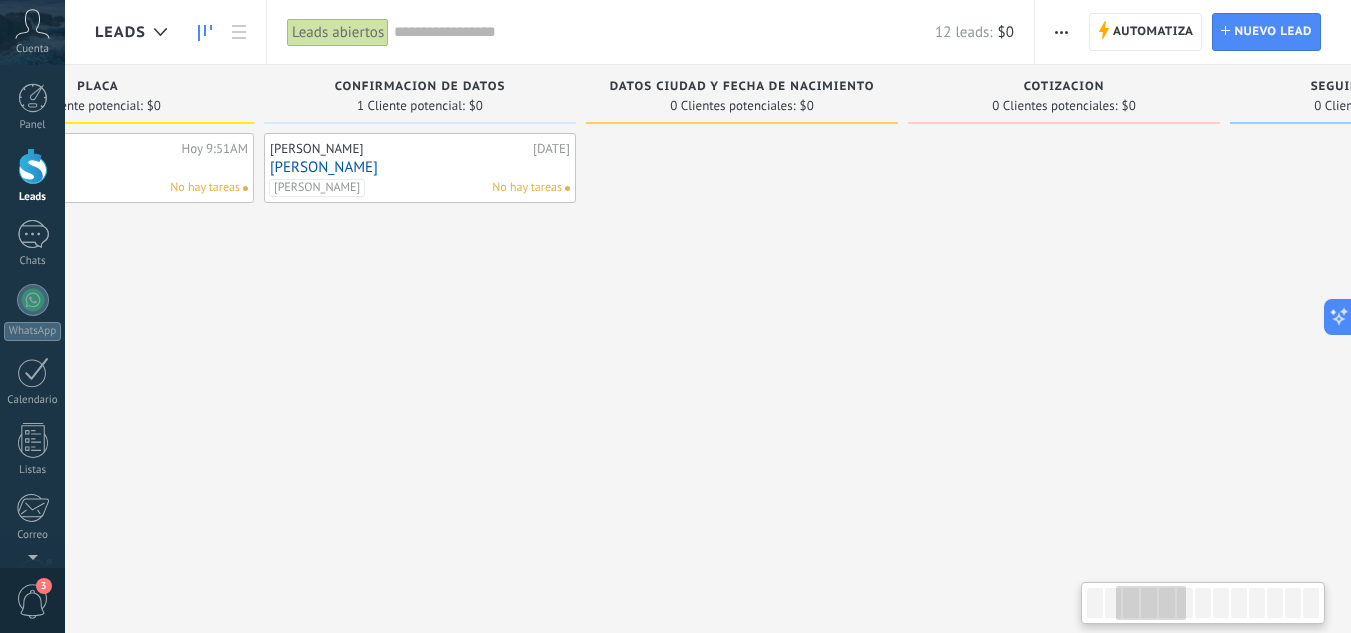 drag, startPoint x: 304, startPoint y: 429, endPoint x: 1070, endPoint y: 437, distance: 766.04175 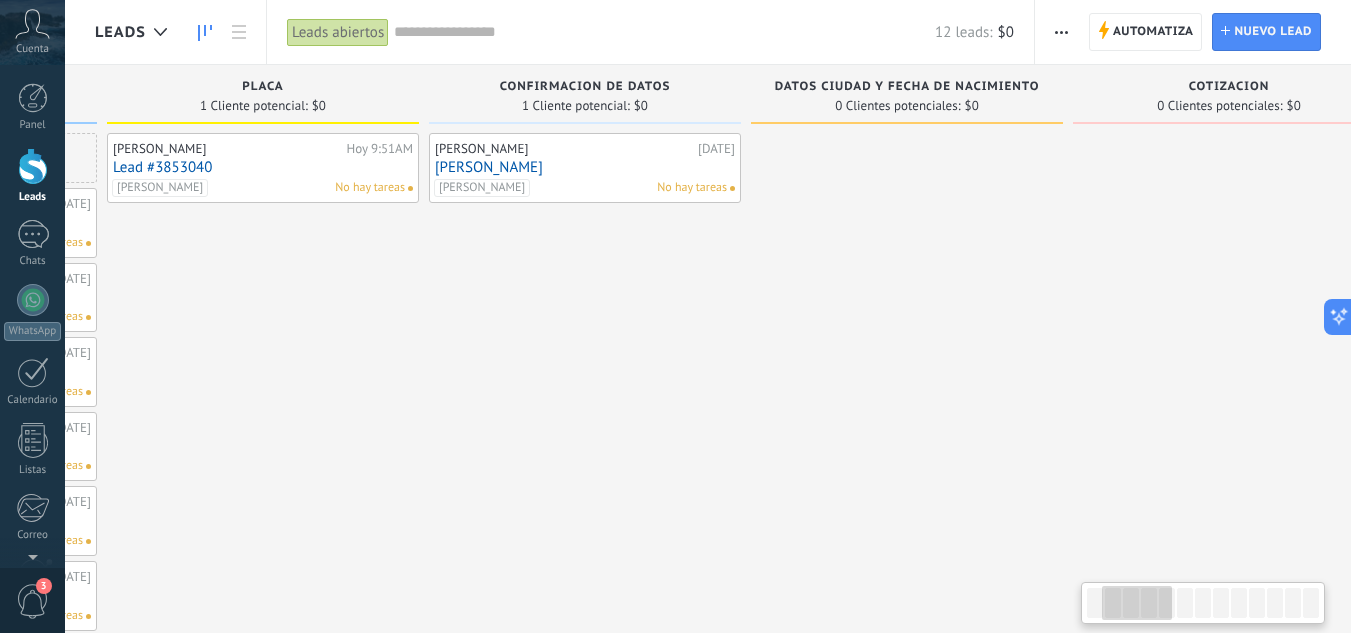 scroll, scrollTop: 0, scrollLeft: 289, axis: horizontal 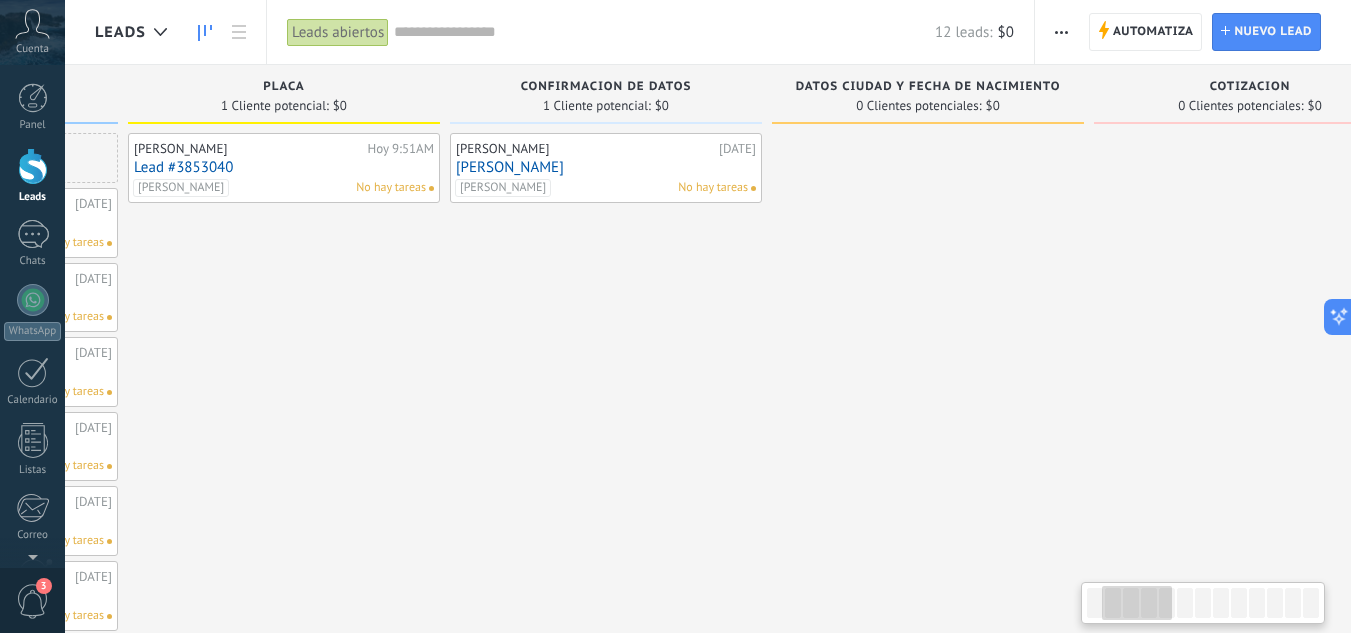 drag, startPoint x: 651, startPoint y: 444, endPoint x: 820, endPoint y: 453, distance: 169.23947 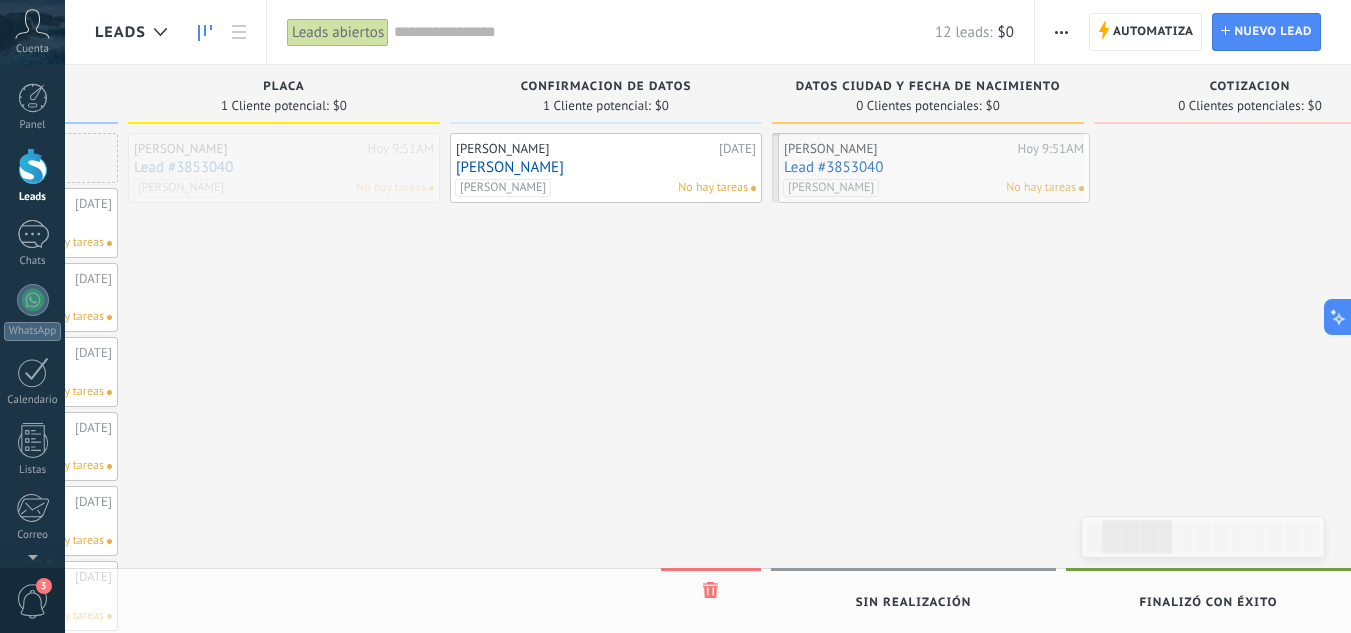 drag, startPoint x: 320, startPoint y: 181, endPoint x: 960, endPoint y: 212, distance: 640.75037 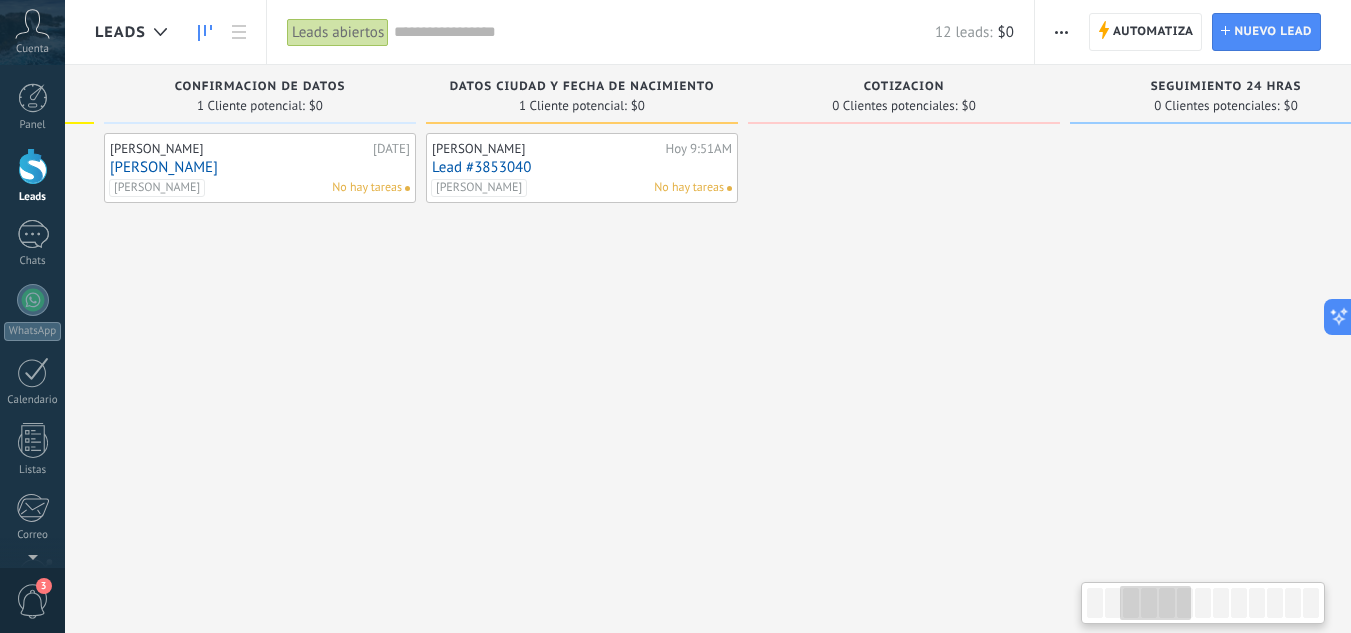 drag, startPoint x: 1065, startPoint y: 396, endPoint x: 748, endPoint y: 408, distance: 317.22705 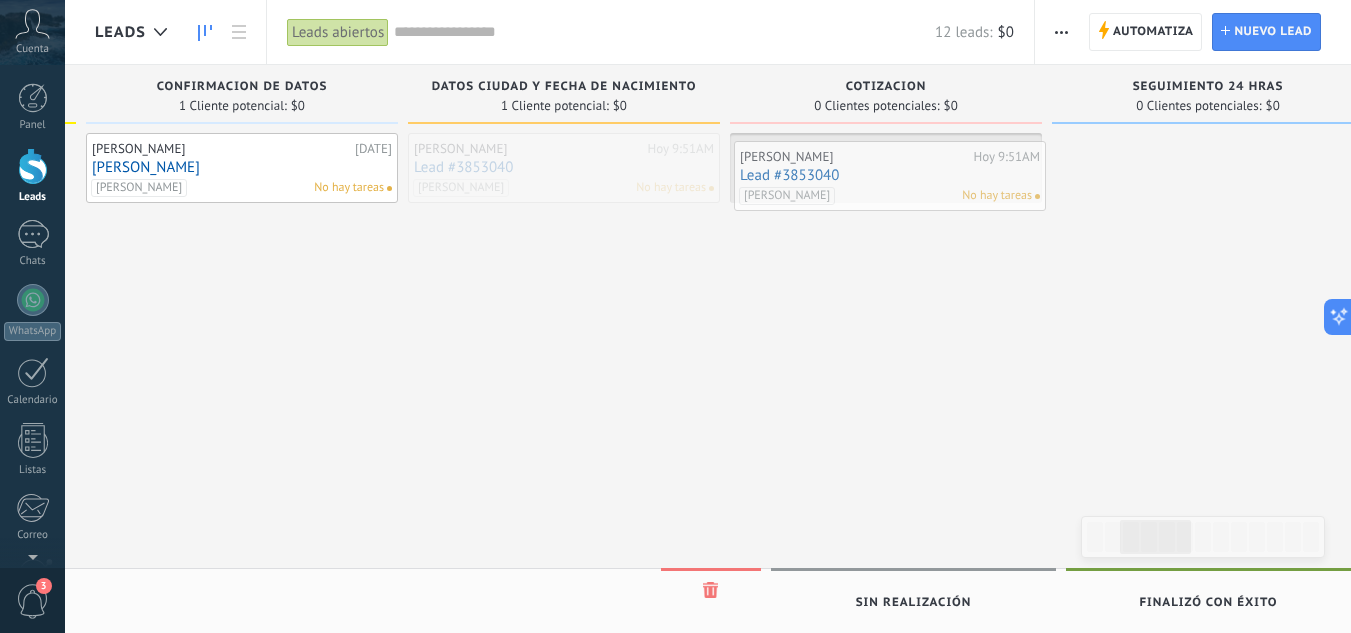 drag, startPoint x: 588, startPoint y: 166, endPoint x: 914, endPoint y: 174, distance: 326.09814 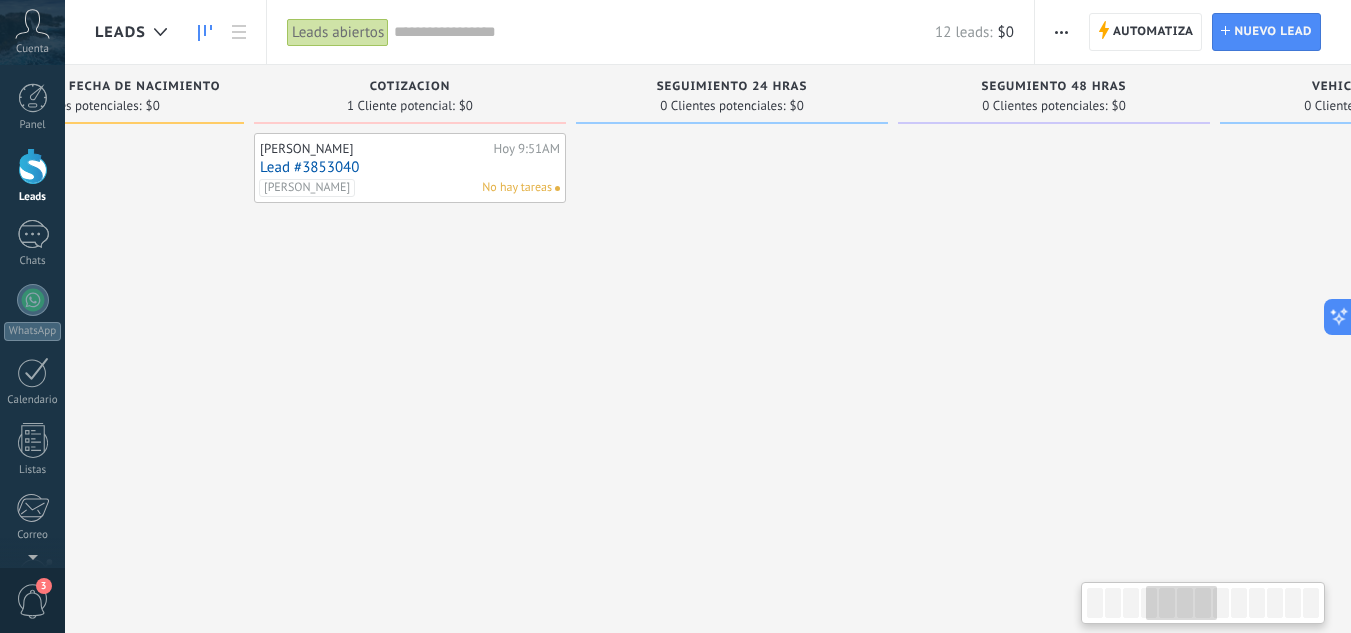drag, startPoint x: 1120, startPoint y: 435, endPoint x: 701, endPoint y: 425, distance: 419.11932 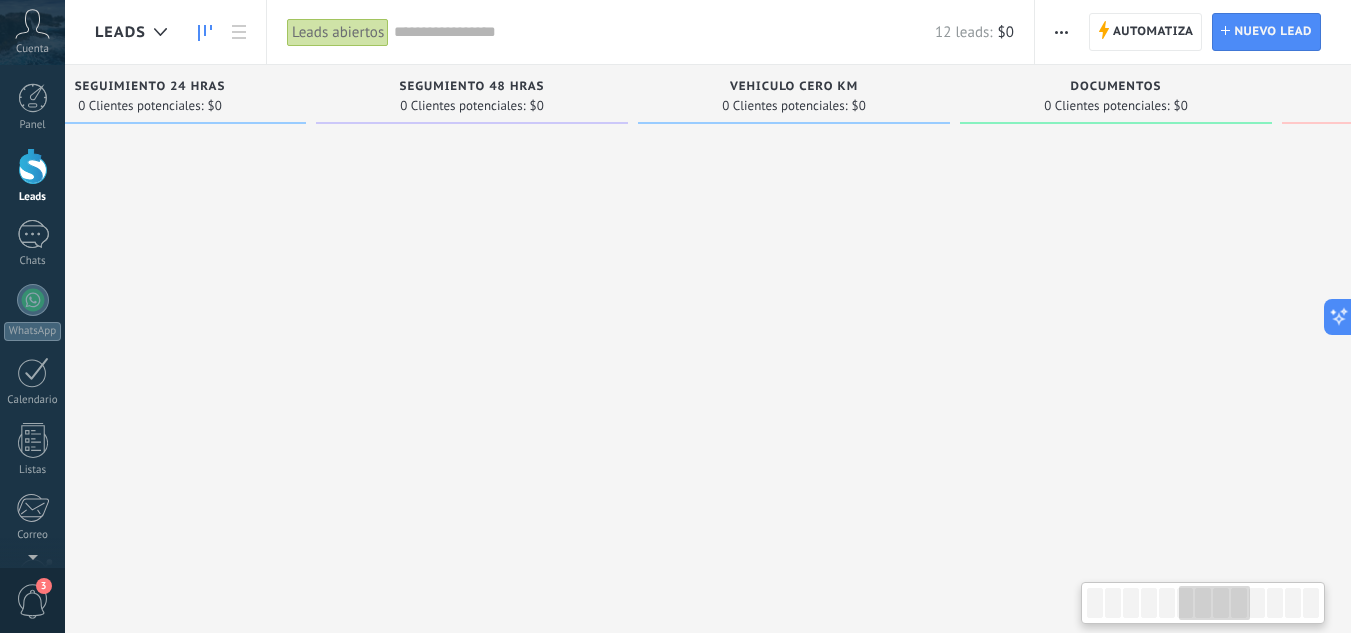 drag, startPoint x: 1165, startPoint y: 399, endPoint x: 638, endPoint y: 405, distance: 527.0342 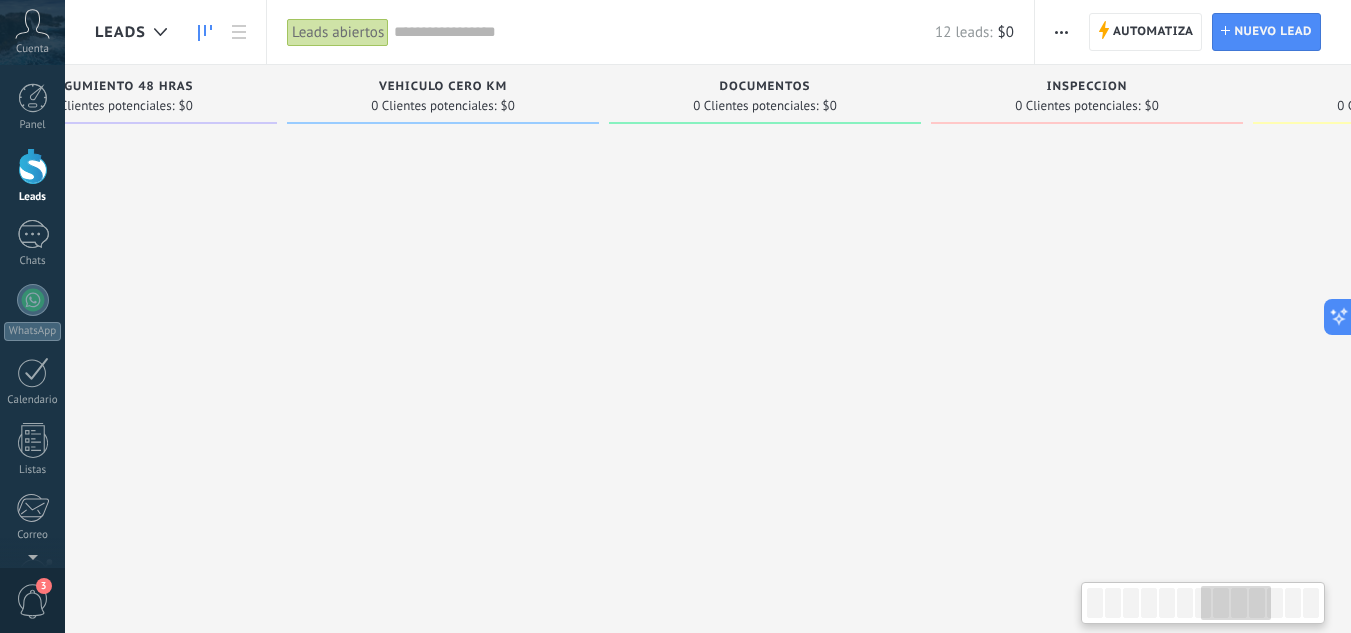 drag, startPoint x: 1156, startPoint y: 414, endPoint x: 811, endPoint y: 413, distance: 345.00143 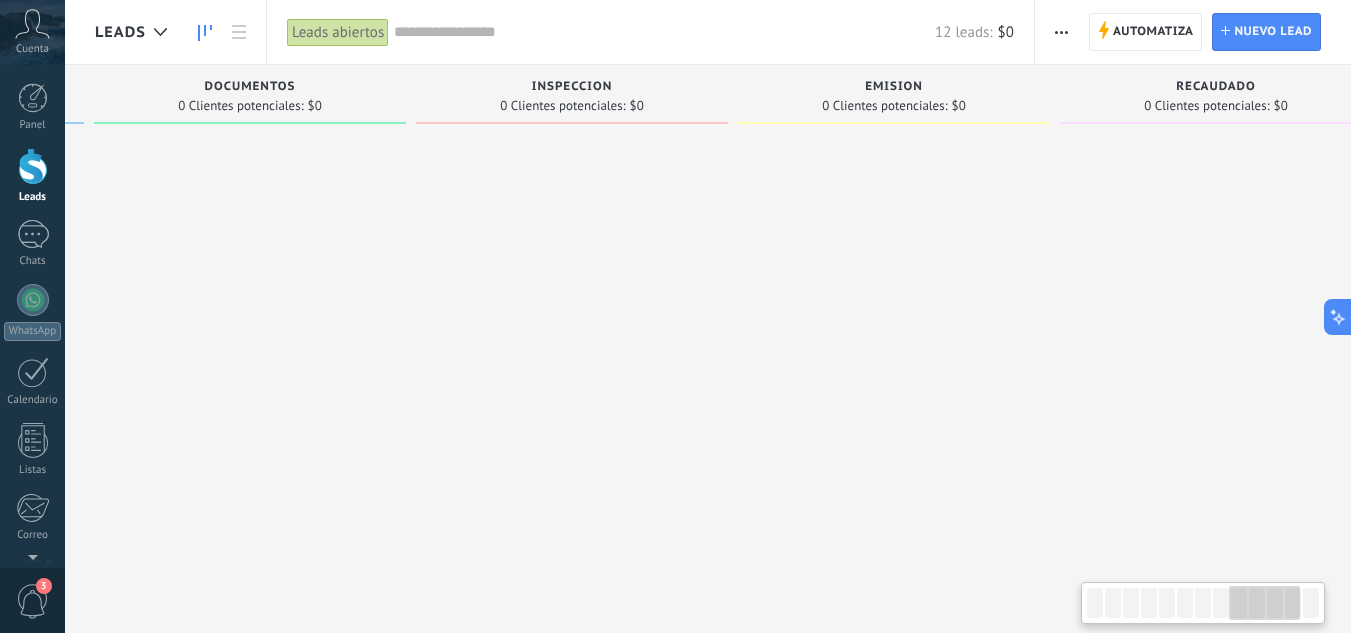 drag, startPoint x: 1175, startPoint y: 343, endPoint x: 913, endPoint y: 326, distance: 262.55093 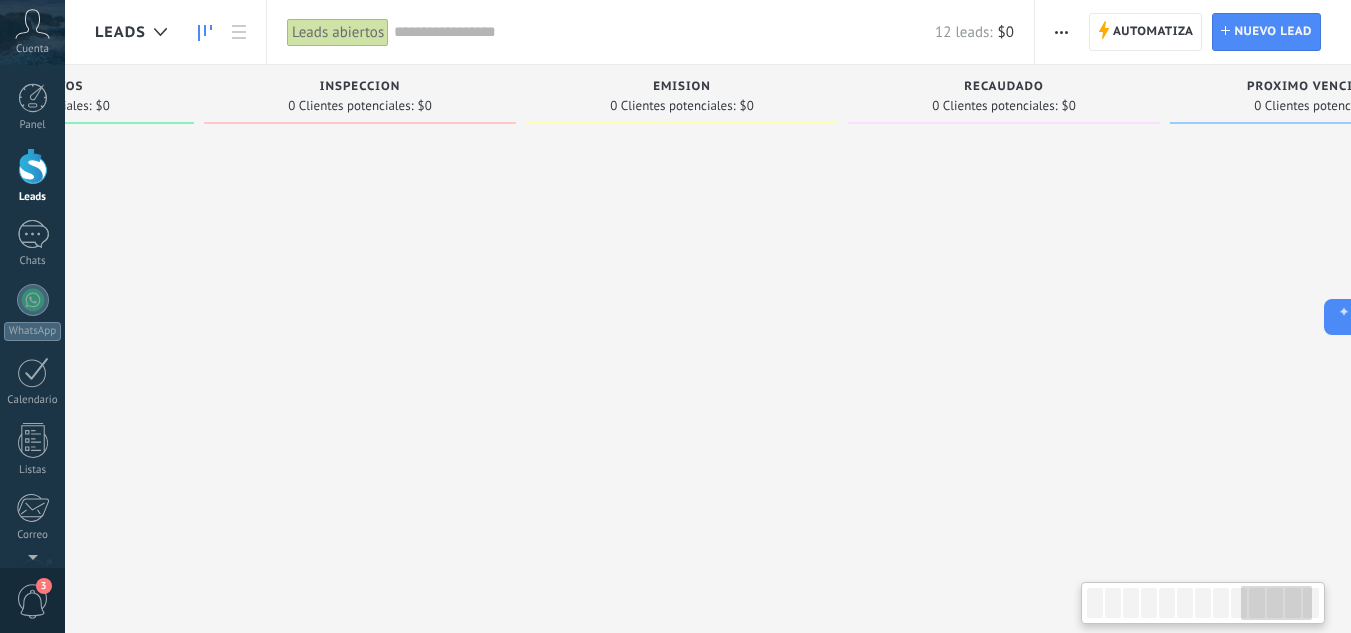 scroll, scrollTop: 0, scrollLeft: 2950, axis: horizontal 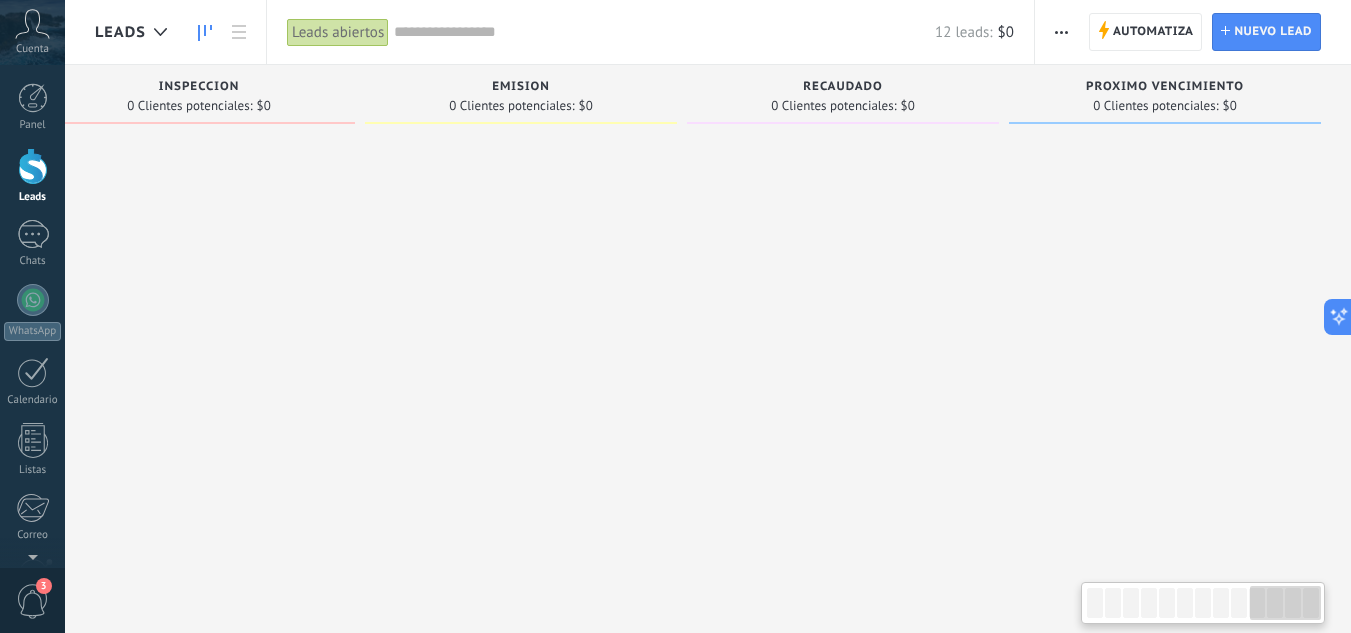 drag, startPoint x: 1297, startPoint y: 329, endPoint x: 759, endPoint y: 313, distance: 538.23785 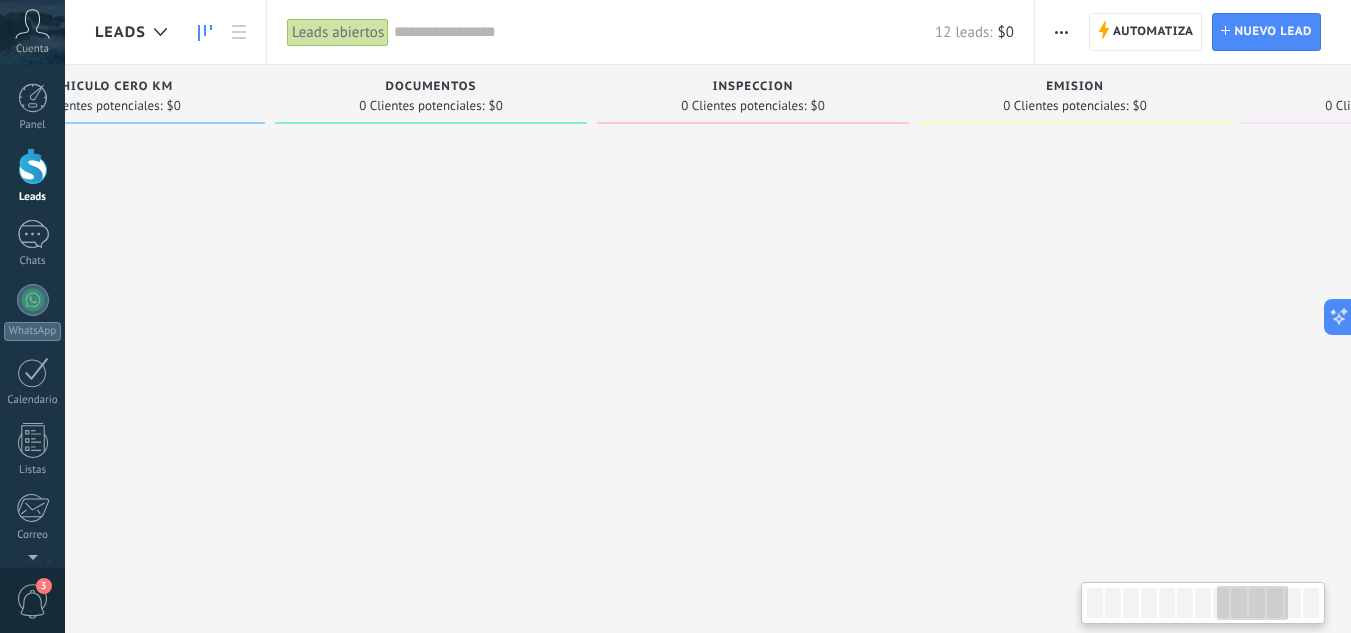 drag, startPoint x: 684, startPoint y: 415, endPoint x: 1206, endPoint y: 404, distance: 522.1159 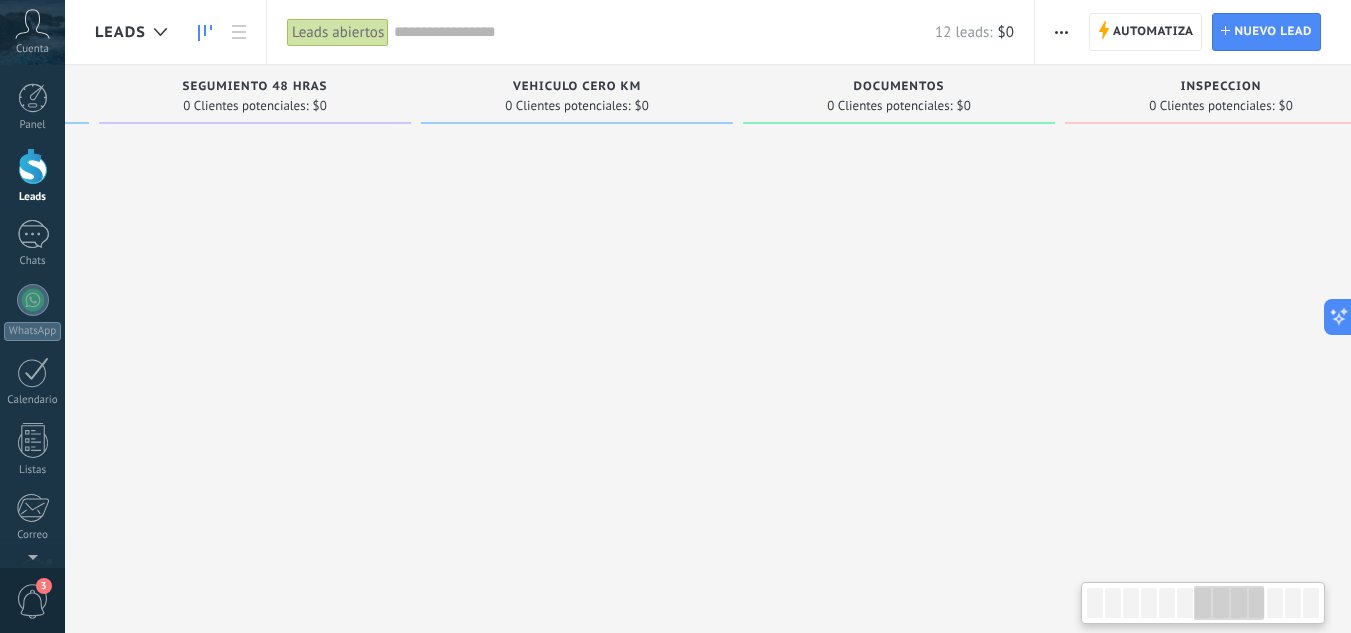 drag, startPoint x: 663, startPoint y: 437, endPoint x: 1078, endPoint y: 406, distance: 416.15622 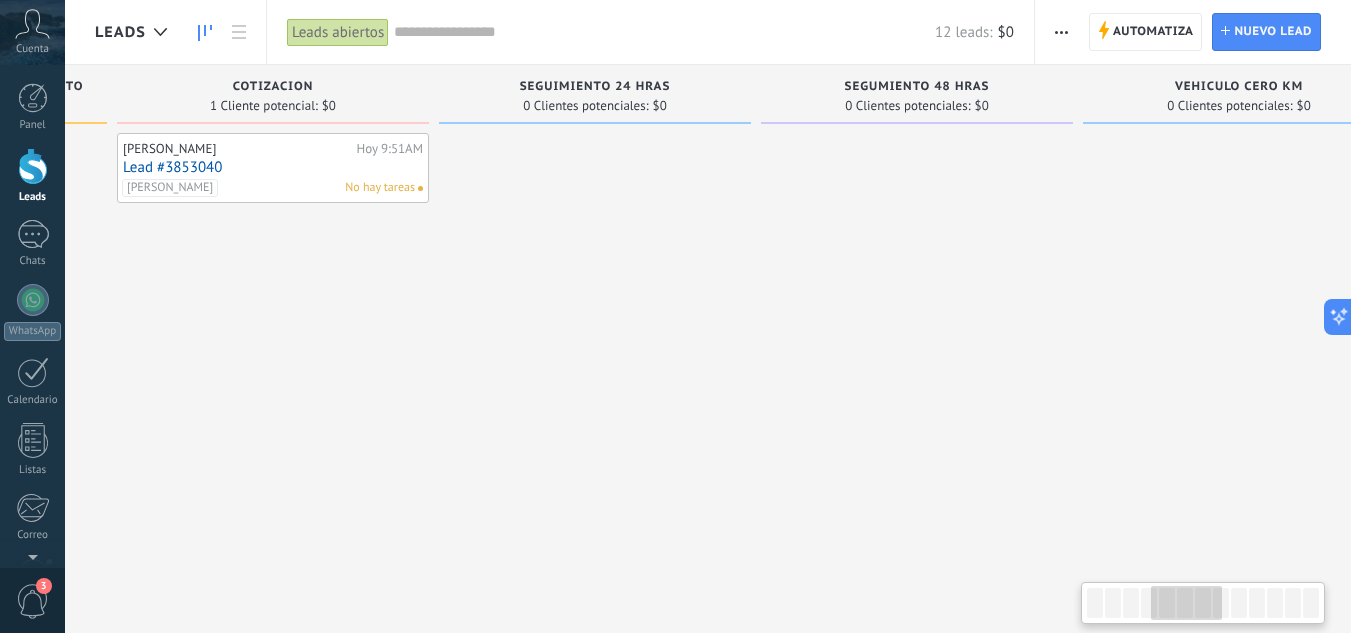 drag, startPoint x: 695, startPoint y: 441, endPoint x: 1179, endPoint y: 393, distance: 486.37433 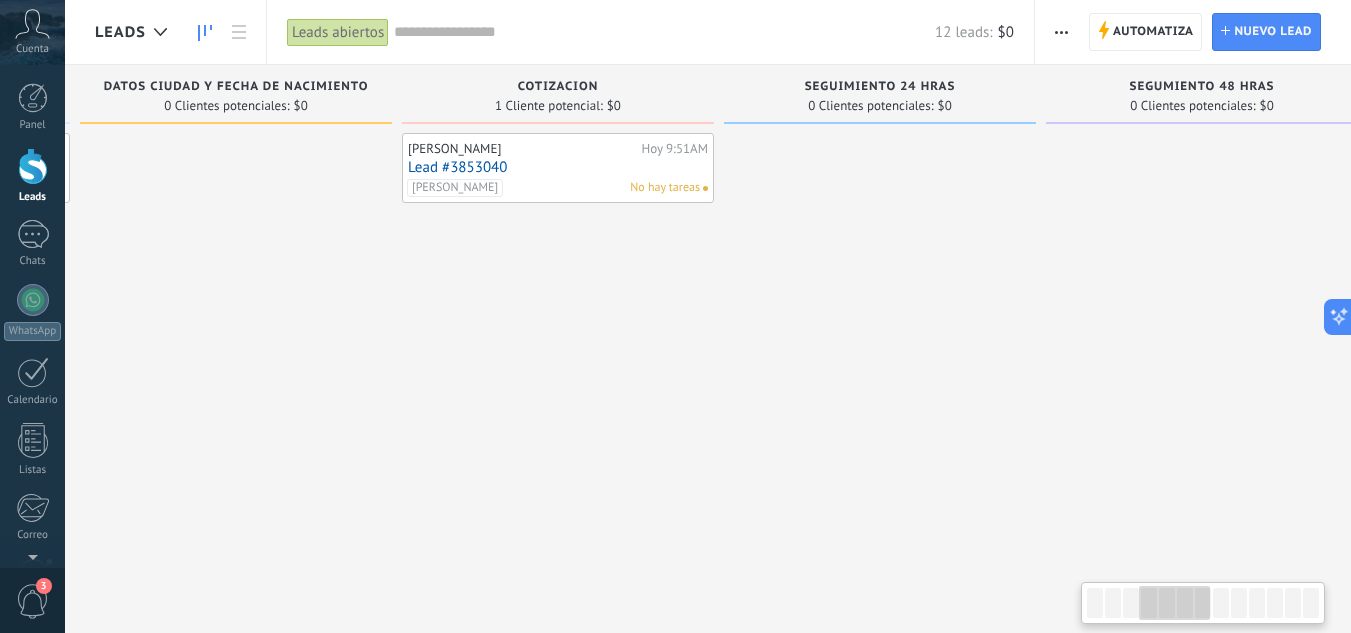 drag, startPoint x: 728, startPoint y: 463, endPoint x: 931, endPoint y: 462, distance: 203.00246 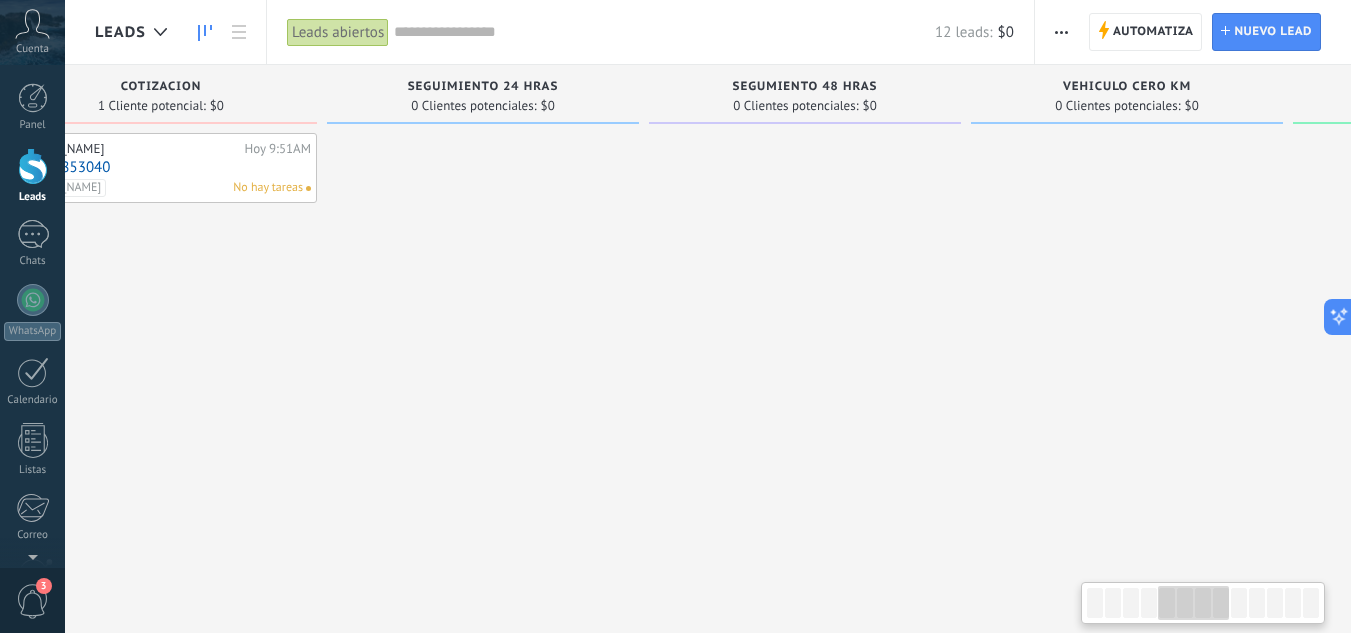 drag, startPoint x: 841, startPoint y: 397, endPoint x: 428, endPoint y: 358, distance: 414.8373 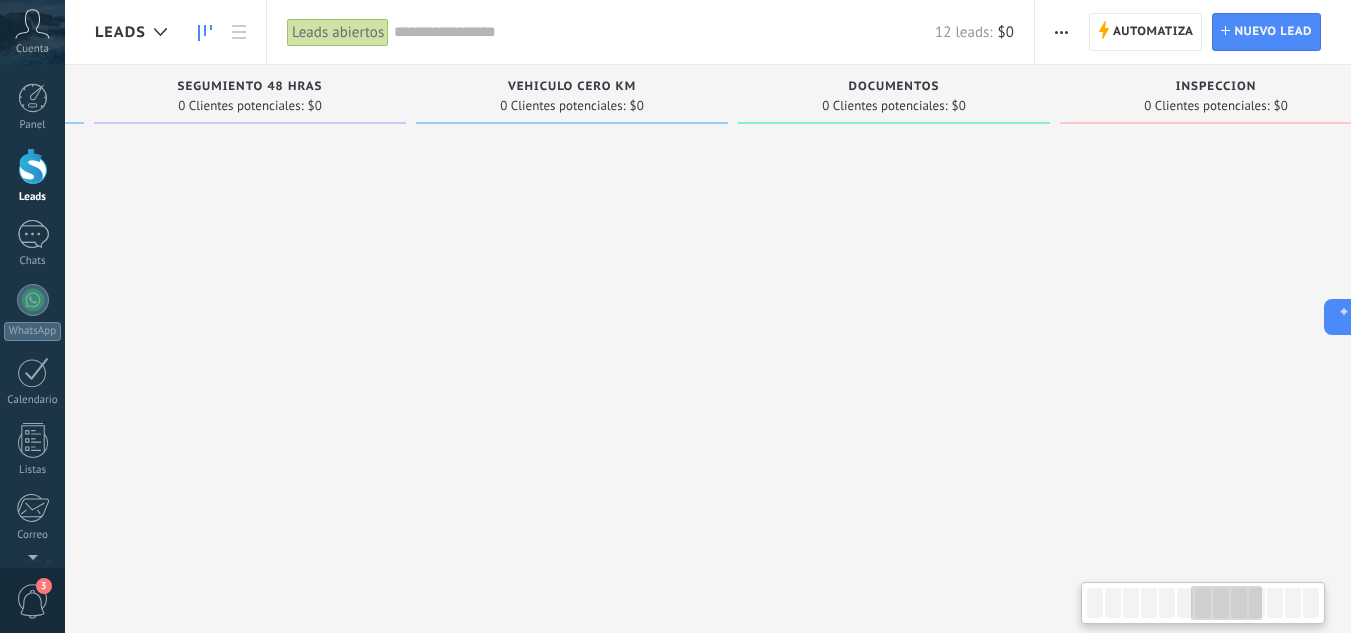 drag, startPoint x: 919, startPoint y: 231, endPoint x: 779, endPoint y: 220, distance: 140.43147 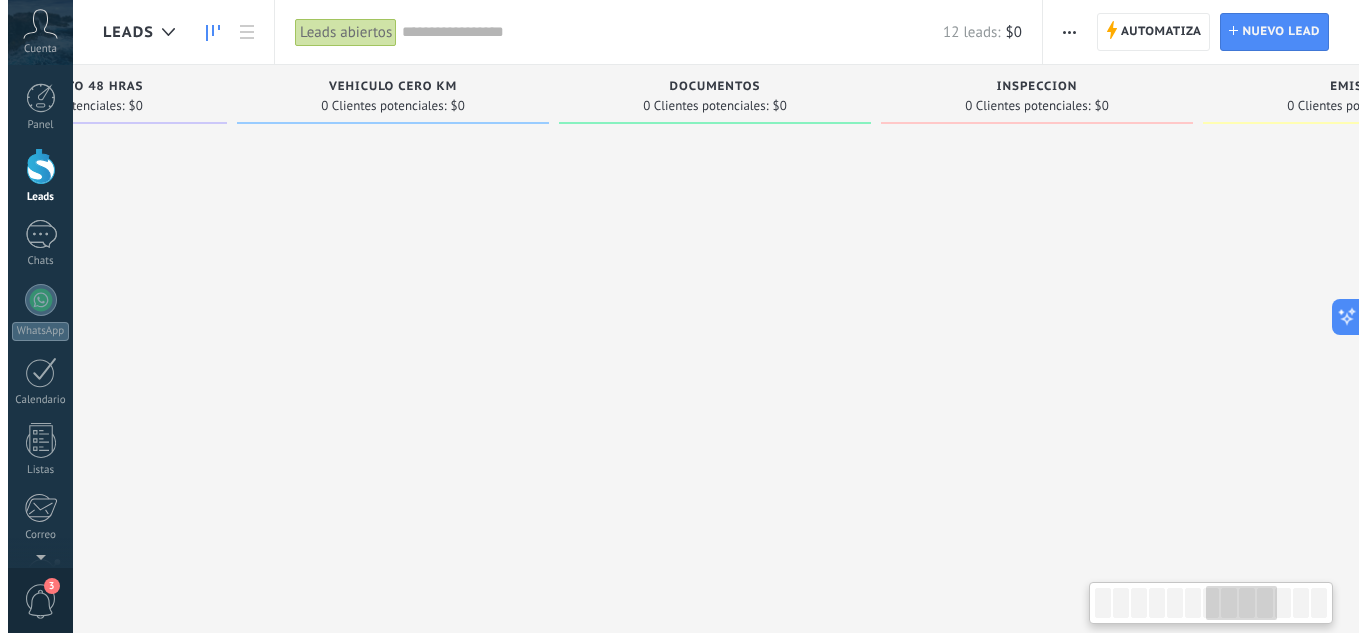 scroll, scrollTop: 0, scrollLeft: 2256, axis: horizontal 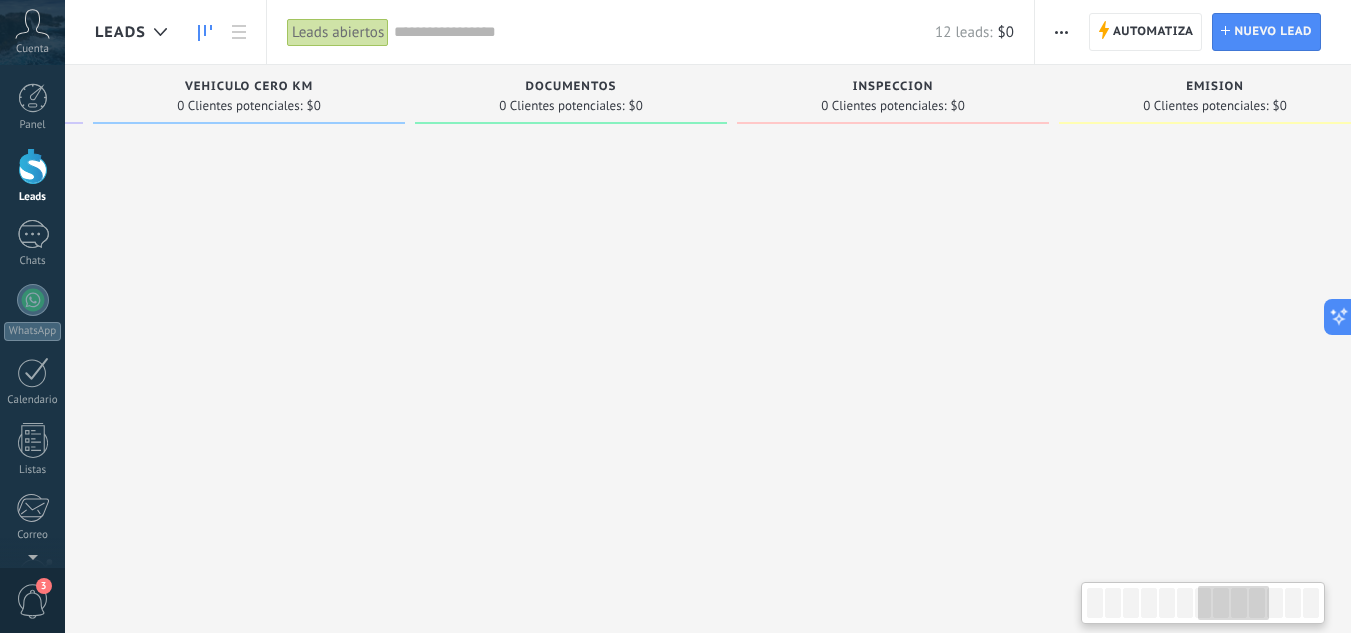 drag, startPoint x: 1138, startPoint y: 184, endPoint x: 870, endPoint y: 235, distance: 272.80945 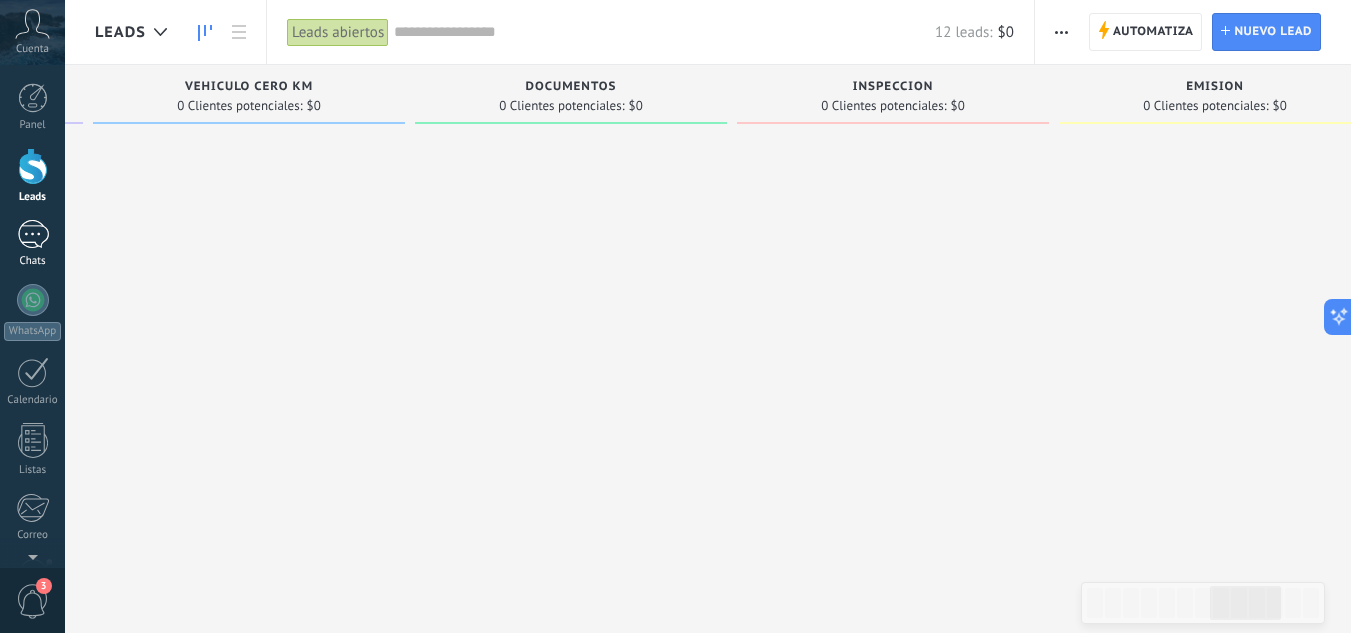 click on "1" at bounding box center [33, 234] 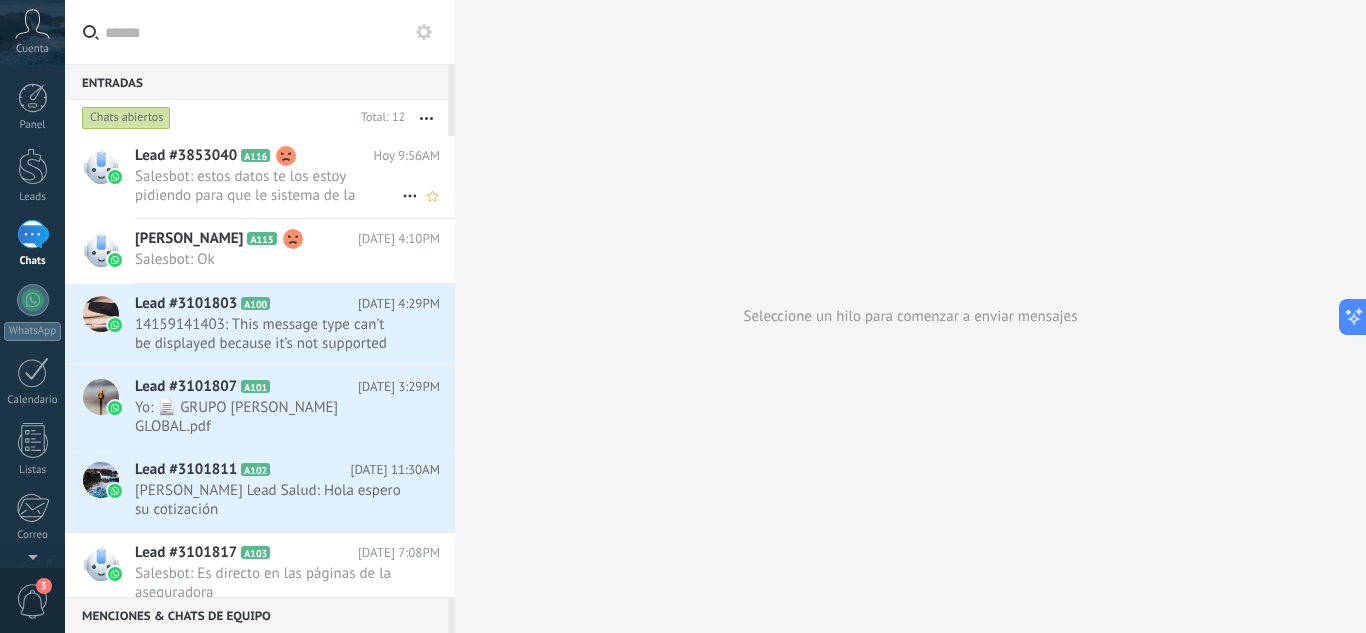 click on "Salesbot: estos  datos te los estoy pidiendo para que le sistema de la aseguradora nos calcule los descuentos por No rec..." at bounding box center [268, 186] 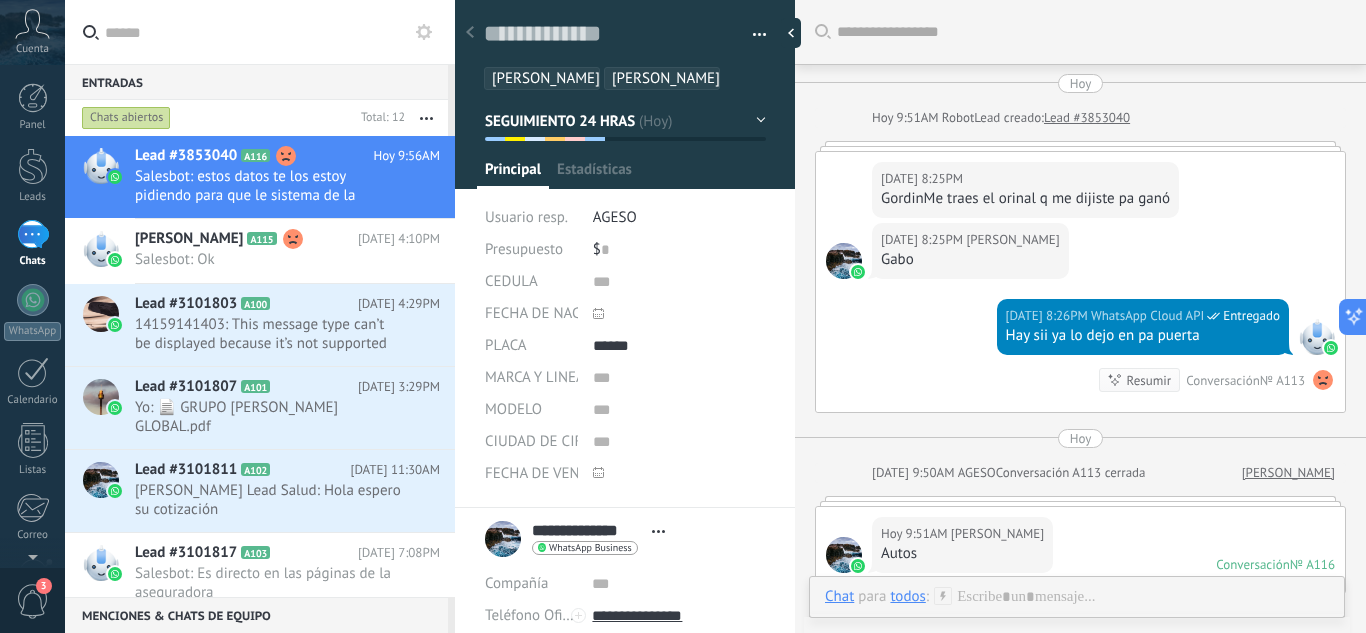 scroll, scrollTop: 1173, scrollLeft: 0, axis: vertical 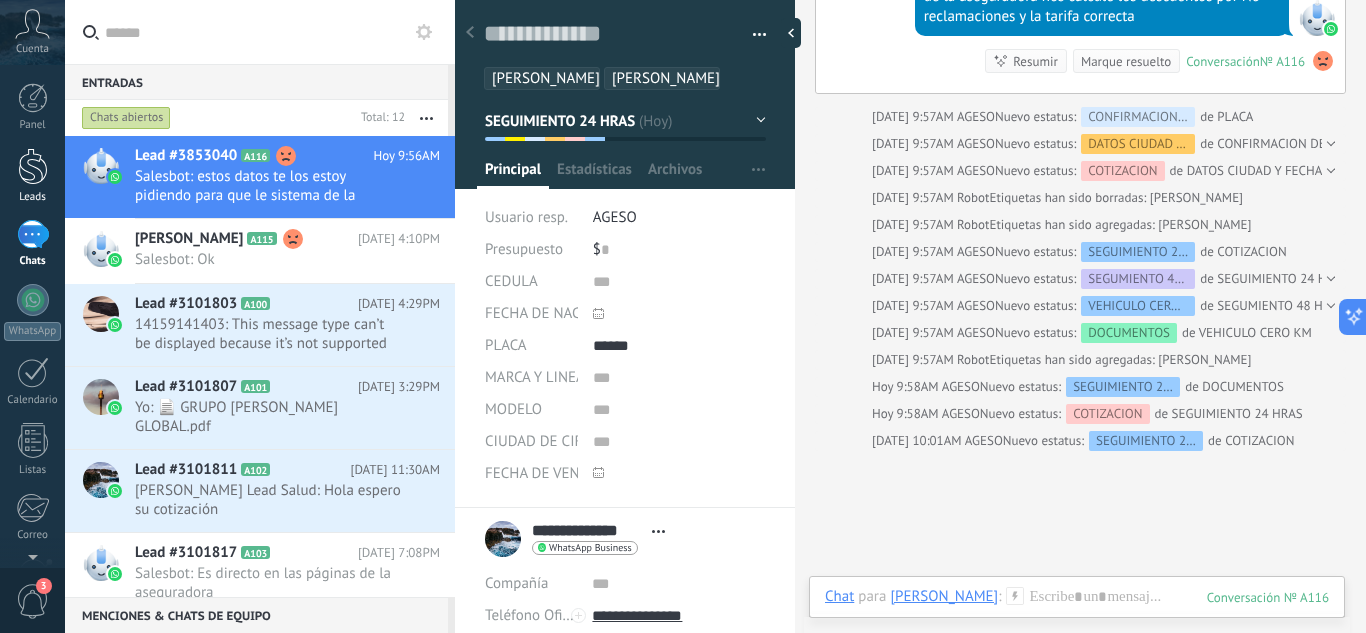 click on "Leads" at bounding box center (32, 176) 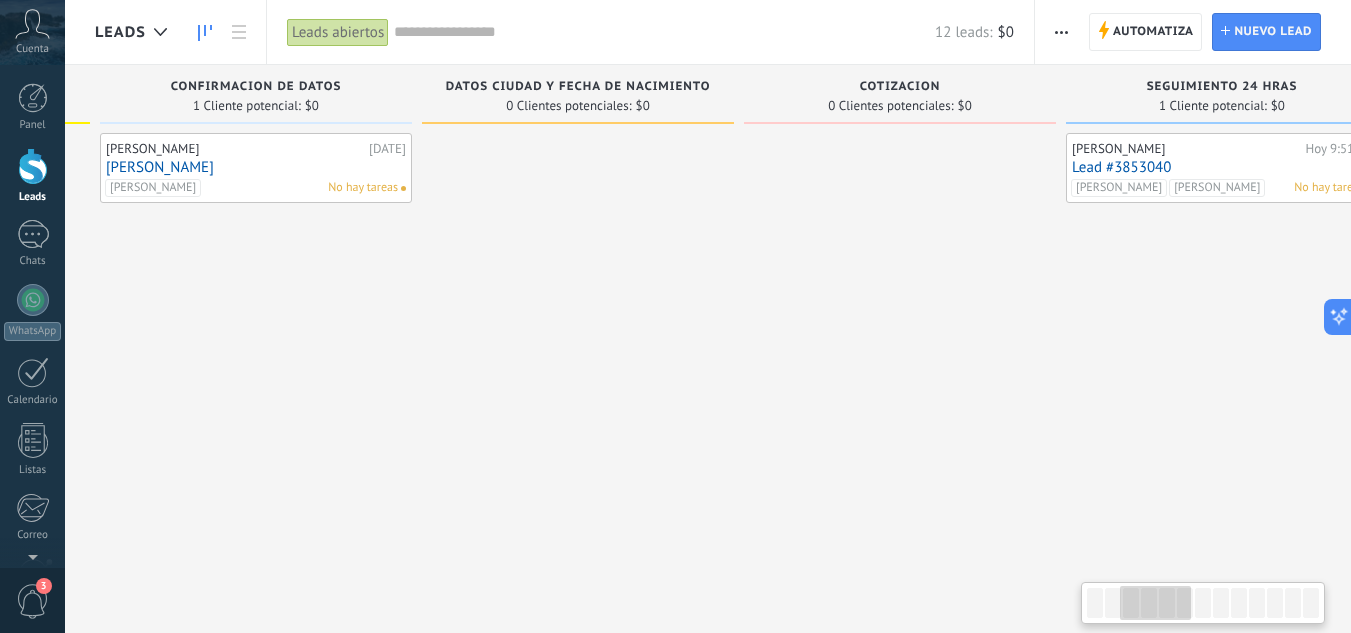 drag, startPoint x: 1073, startPoint y: 367, endPoint x: 513, endPoint y: 345, distance: 560.43195 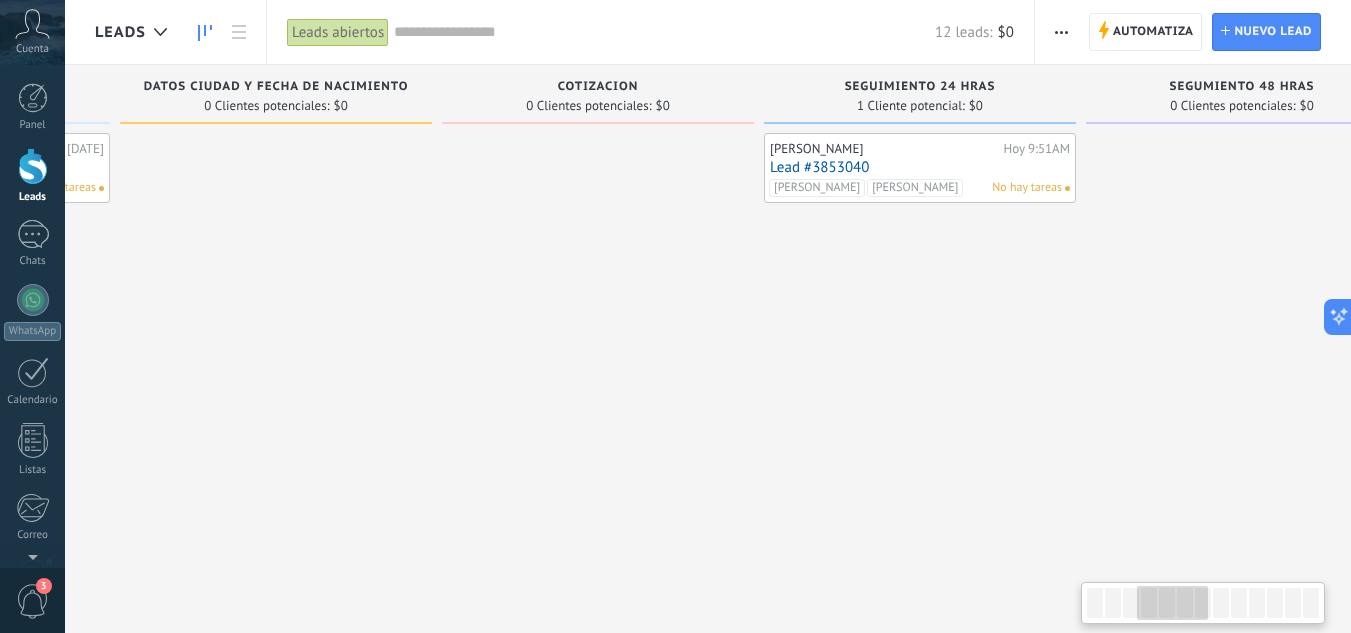 drag, startPoint x: 1071, startPoint y: 301, endPoint x: 789, endPoint y: 327, distance: 283.19604 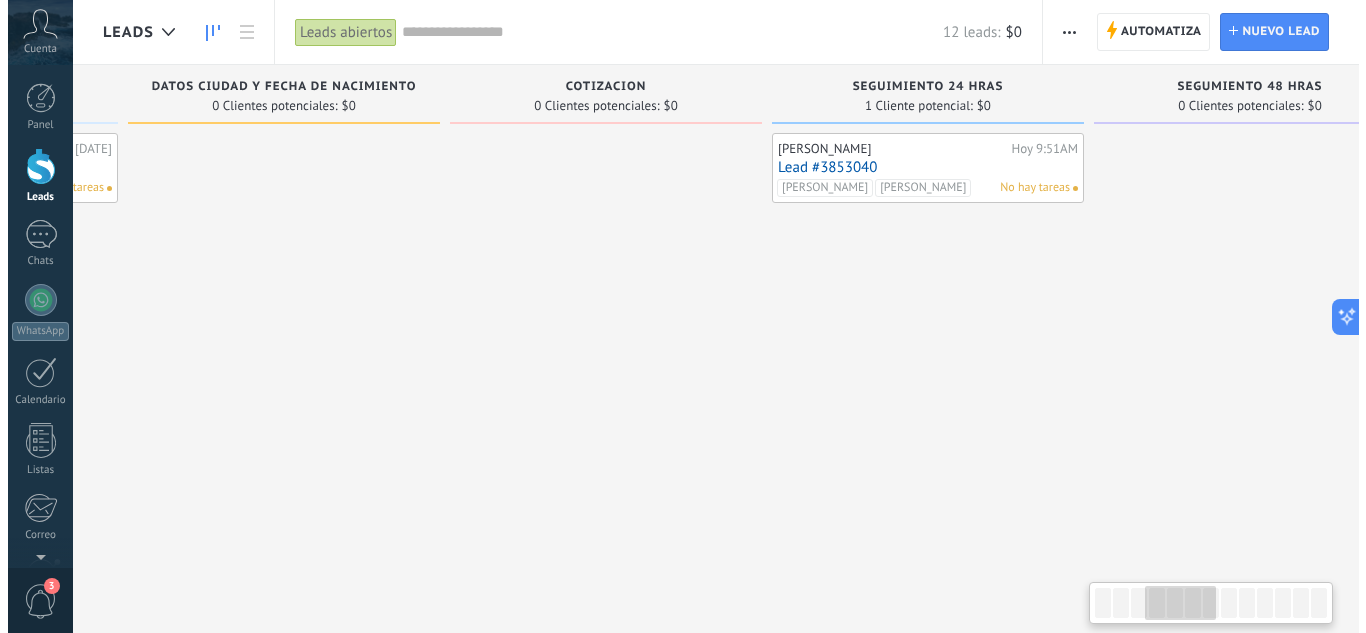 scroll, scrollTop: 0, scrollLeft: 930, axis: horizontal 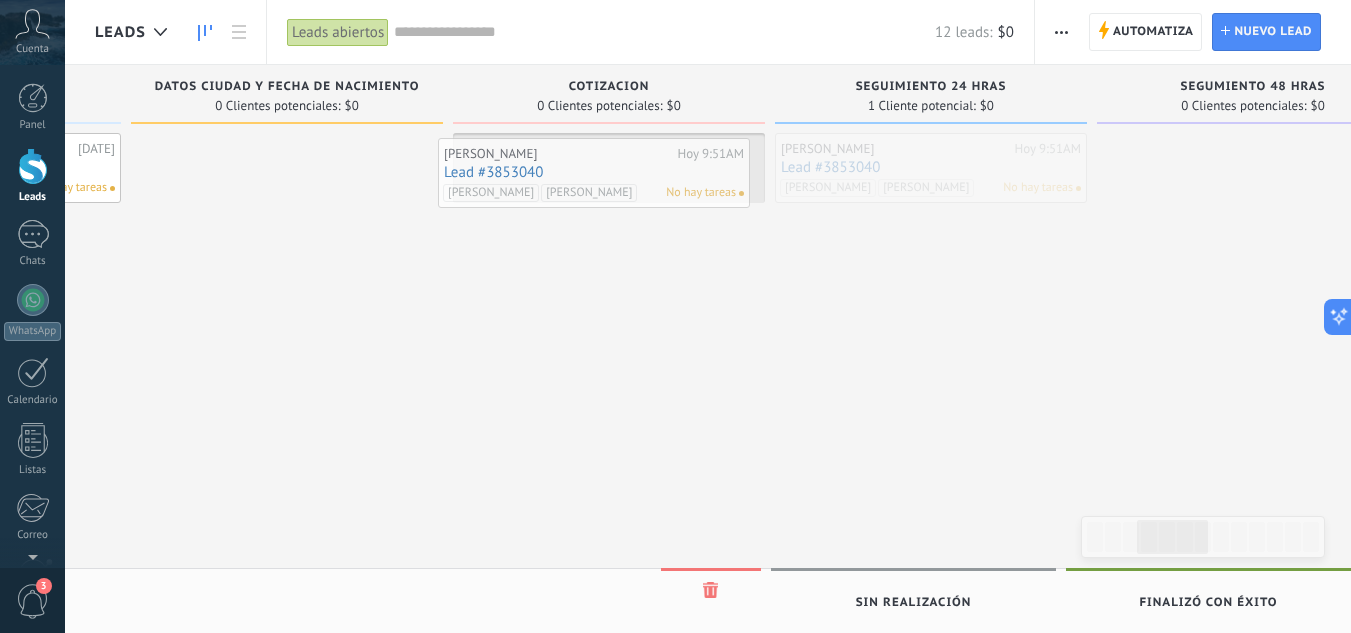 drag, startPoint x: 915, startPoint y: 162, endPoint x: 576, endPoint y: 167, distance: 339.03687 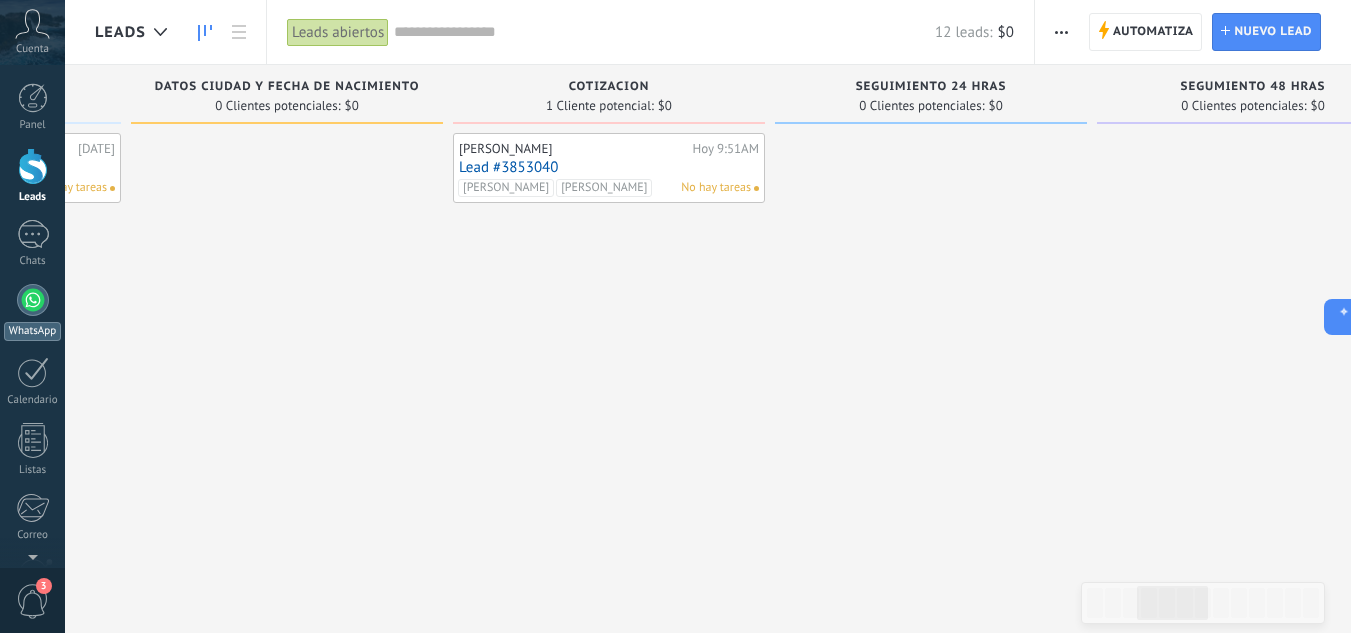 click at bounding box center (33, 300) 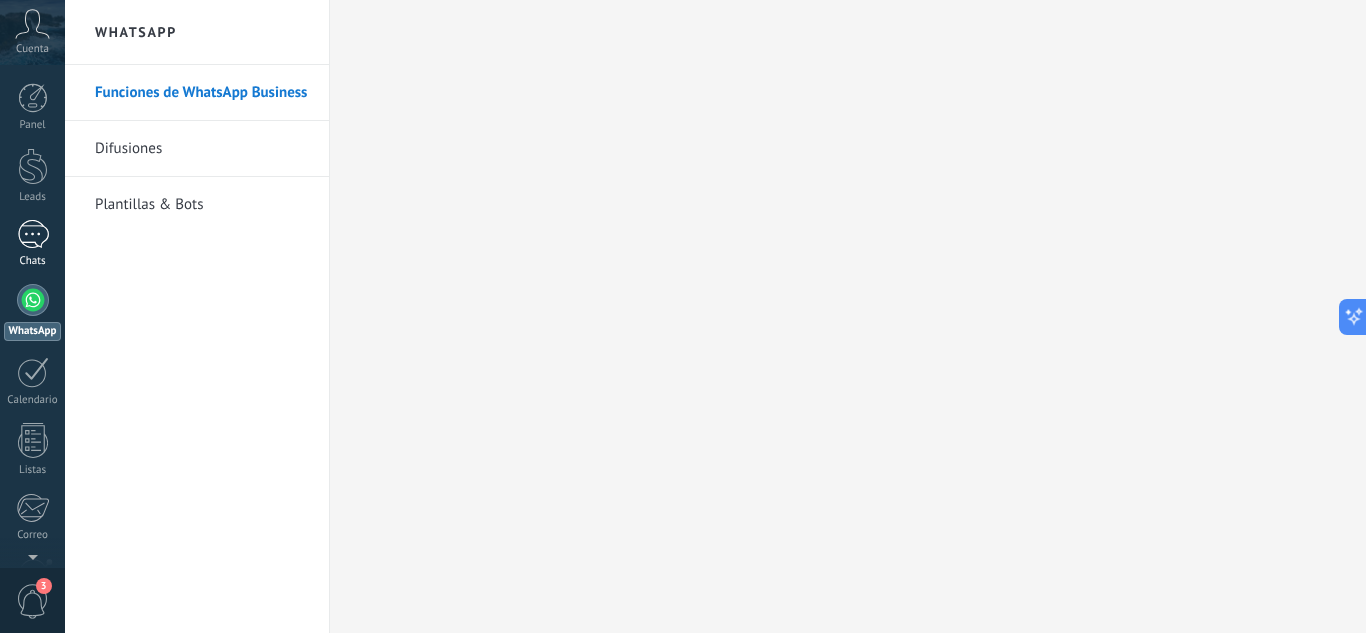 click on "1" at bounding box center [33, 234] 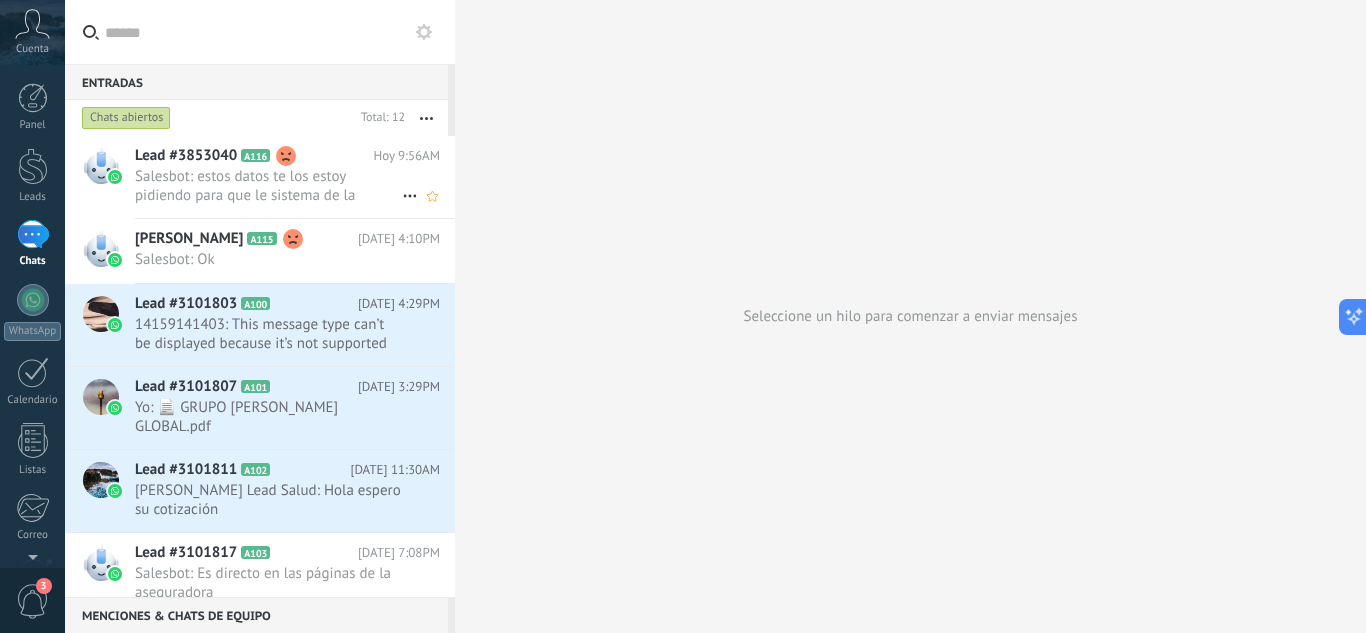 click on "Salesbot: estos  datos te los estoy pidiendo para que le sistema de la aseguradora nos calcule los descuentos por No rec..." at bounding box center [268, 186] 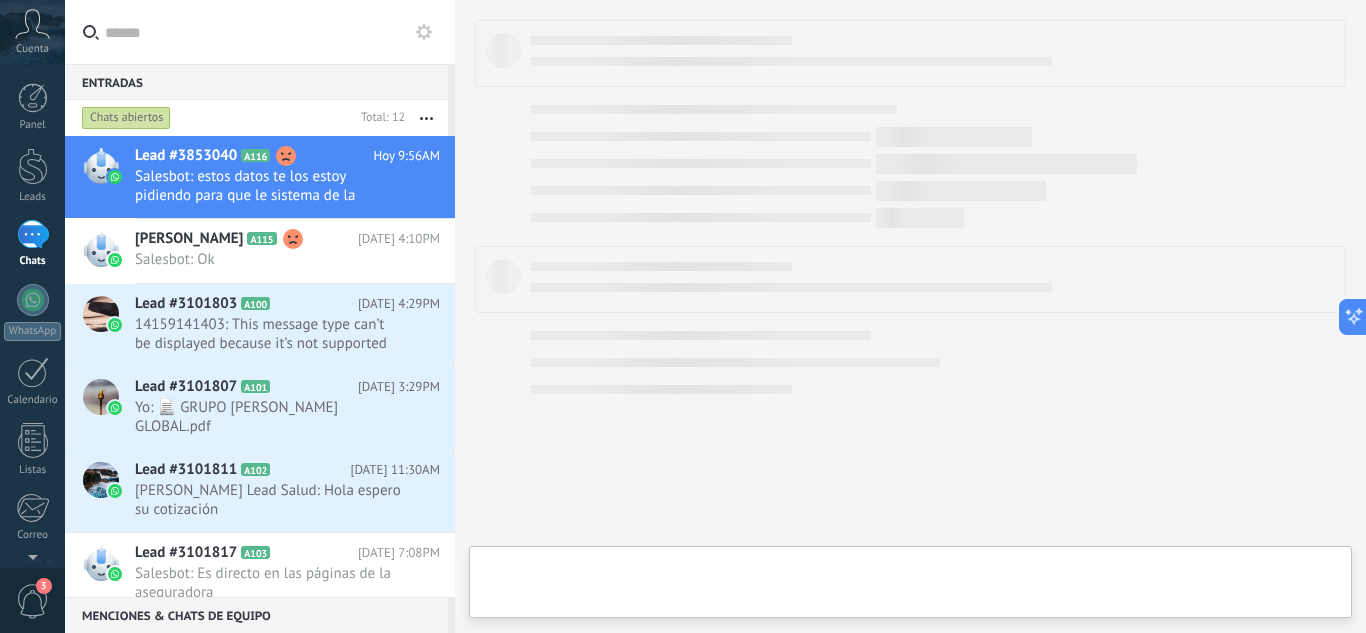 type on "**********" 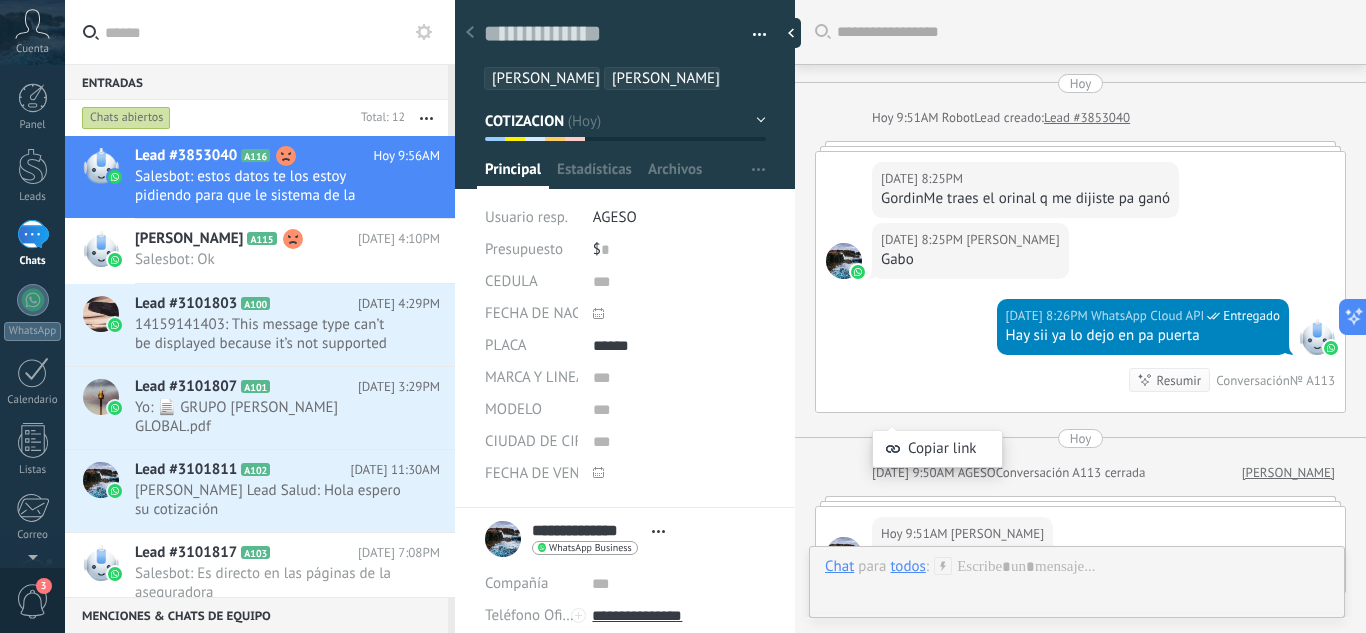 scroll, scrollTop: 30, scrollLeft: 0, axis: vertical 